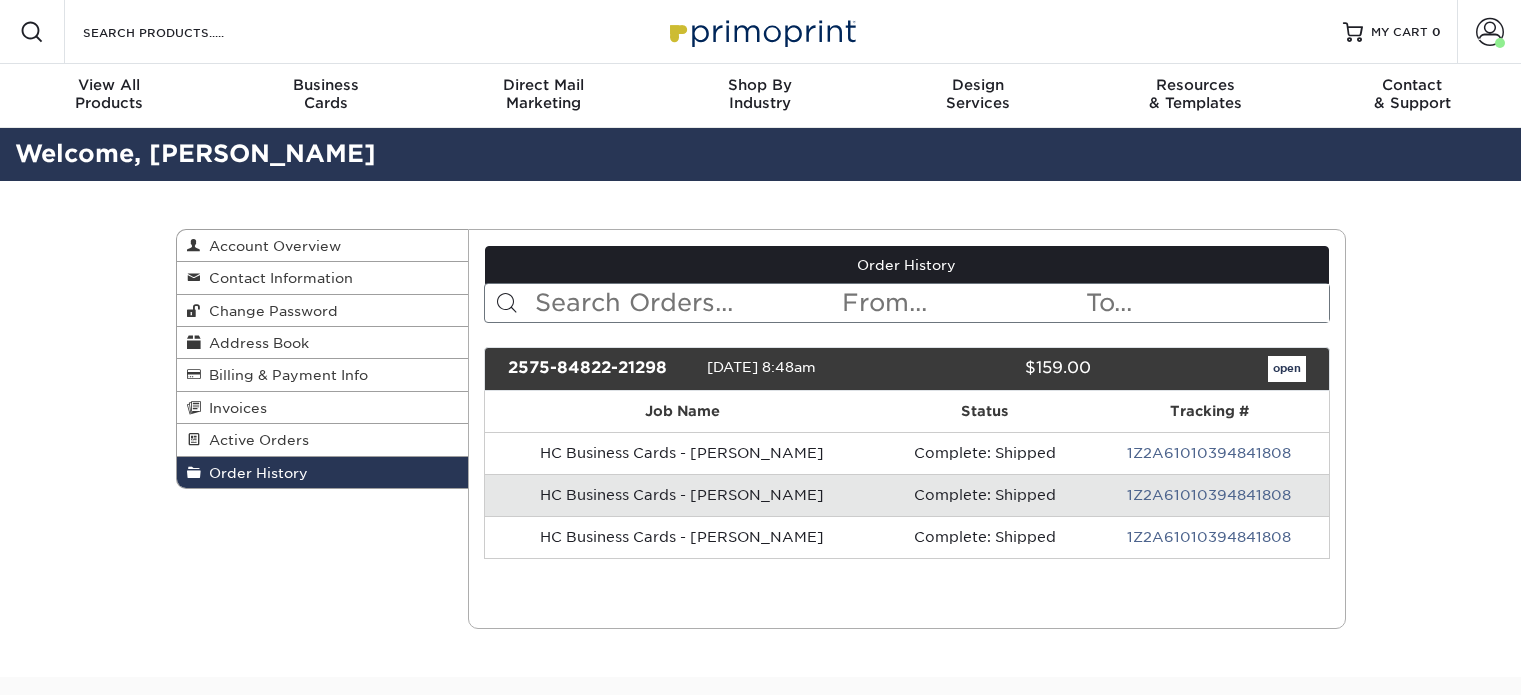 scroll, scrollTop: 100, scrollLeft: 0, axis: vertical 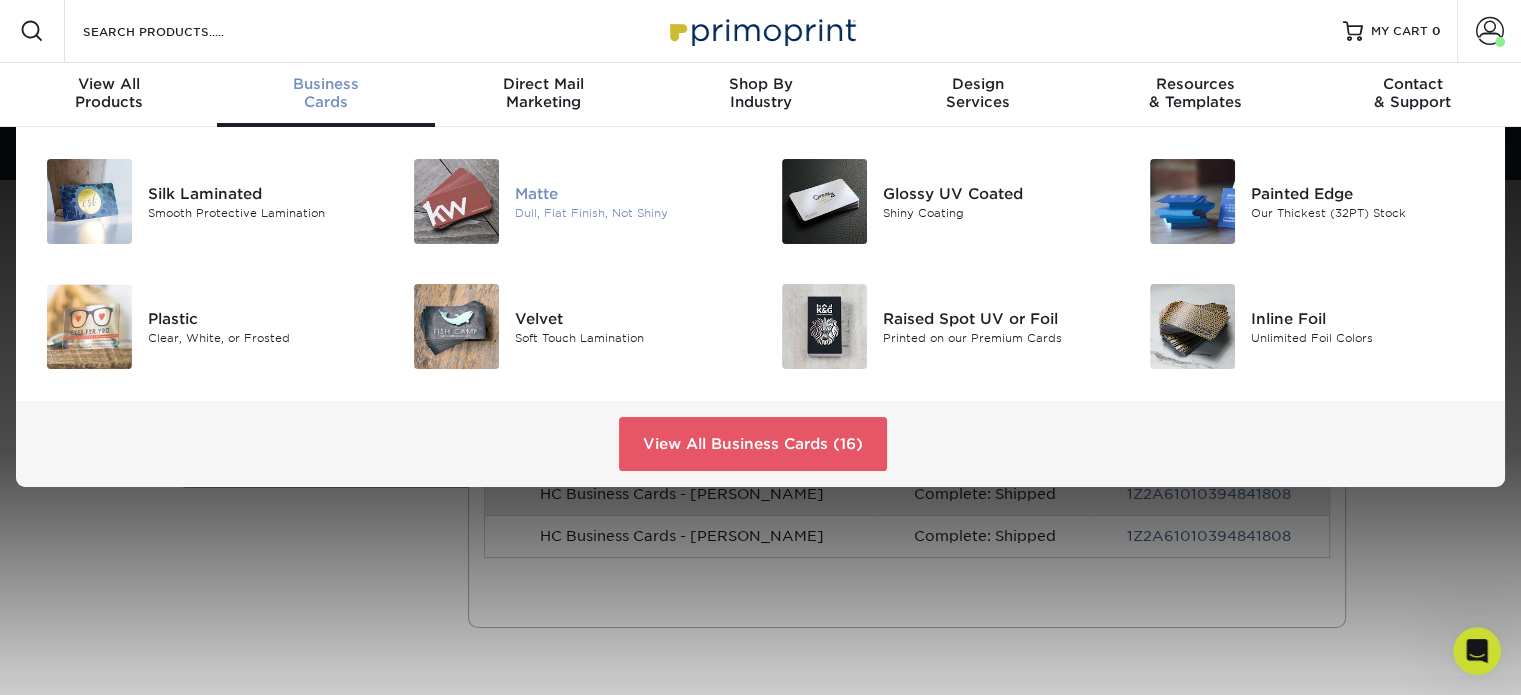 click at bounding box center [456, 201] 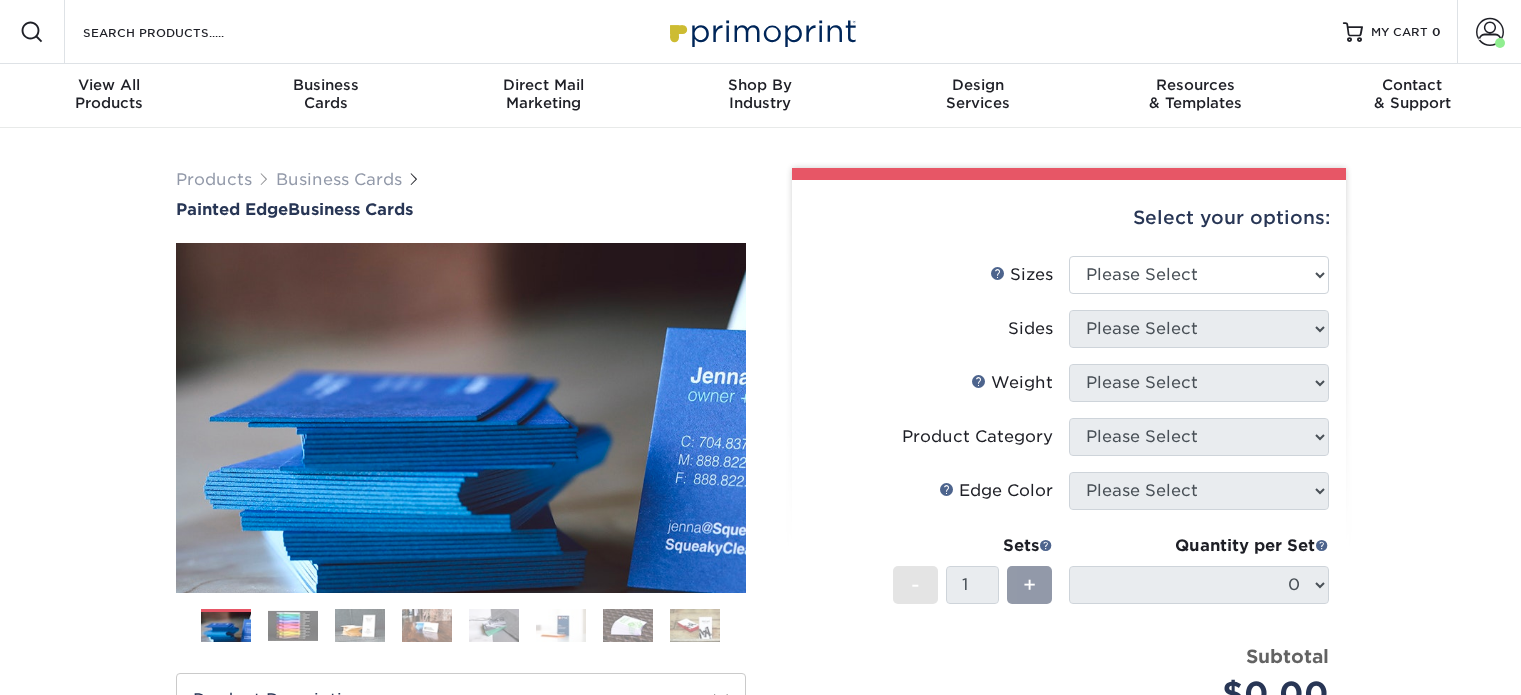 scroll, scrollTop: 0, scrollLeft: 0, axis: both 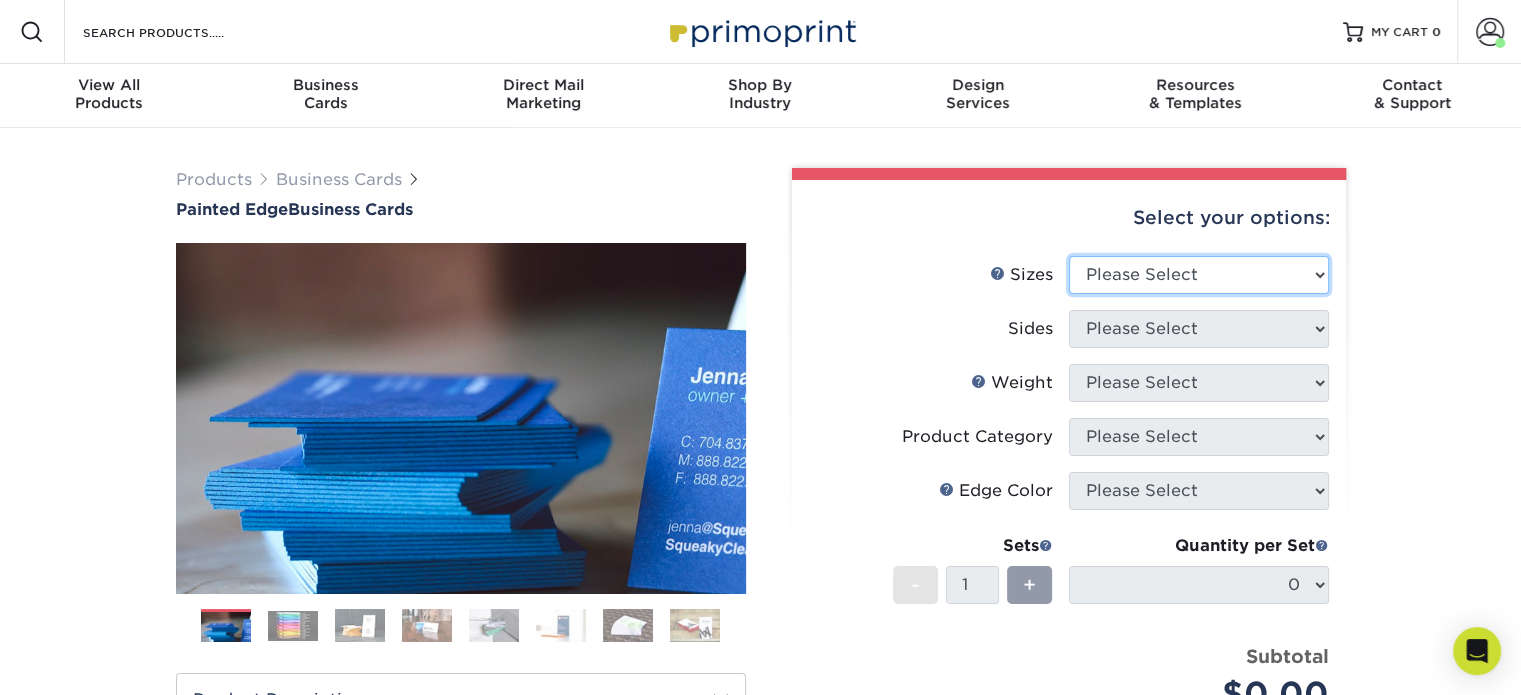 click on "Please Select
2" x 3.5" - Standard
2.125" x 3.375" - European
2.5" x 2.5" - Square" at bounding box center [1199, 275] 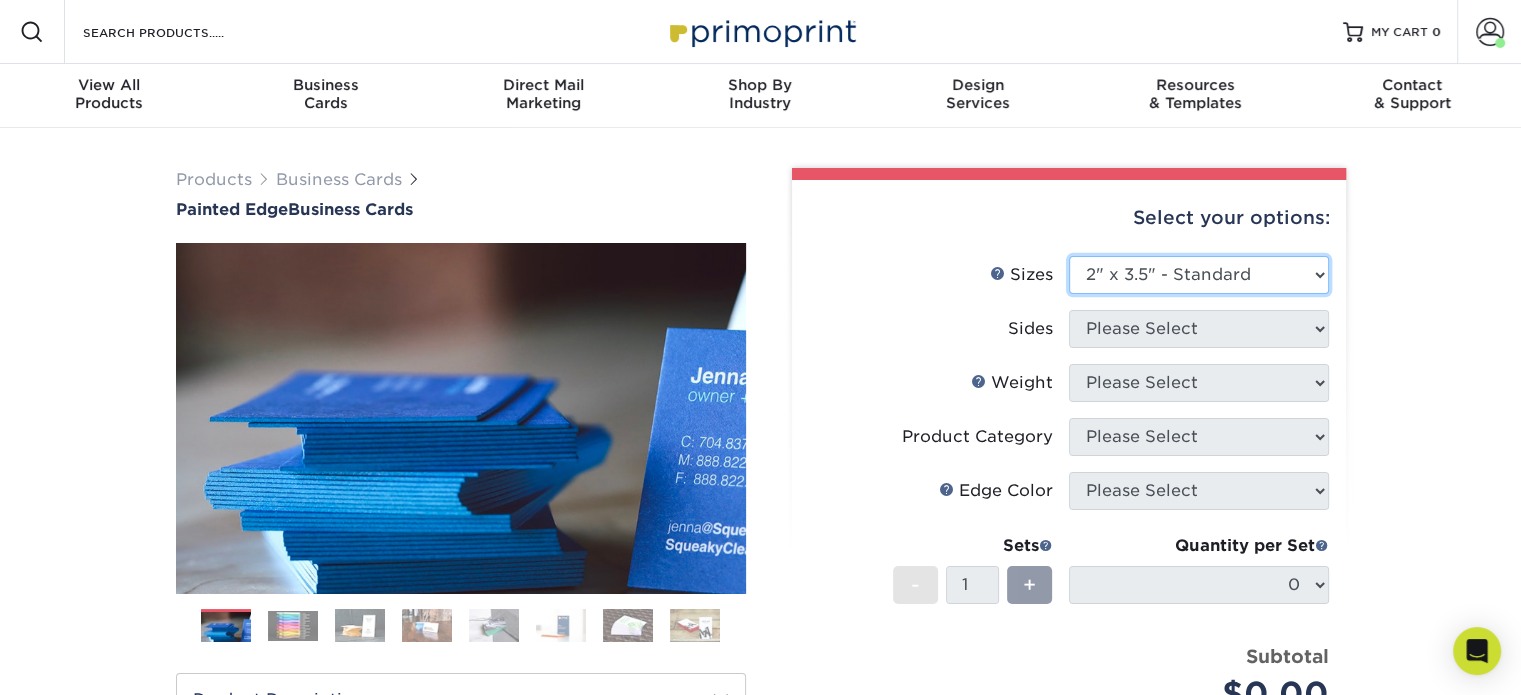 click on "Please Select
2" x 3.5" - Standard
2.125" x 3.375" - European
2.5" x 2.5" - Square" at bounding box center (1199, 275) 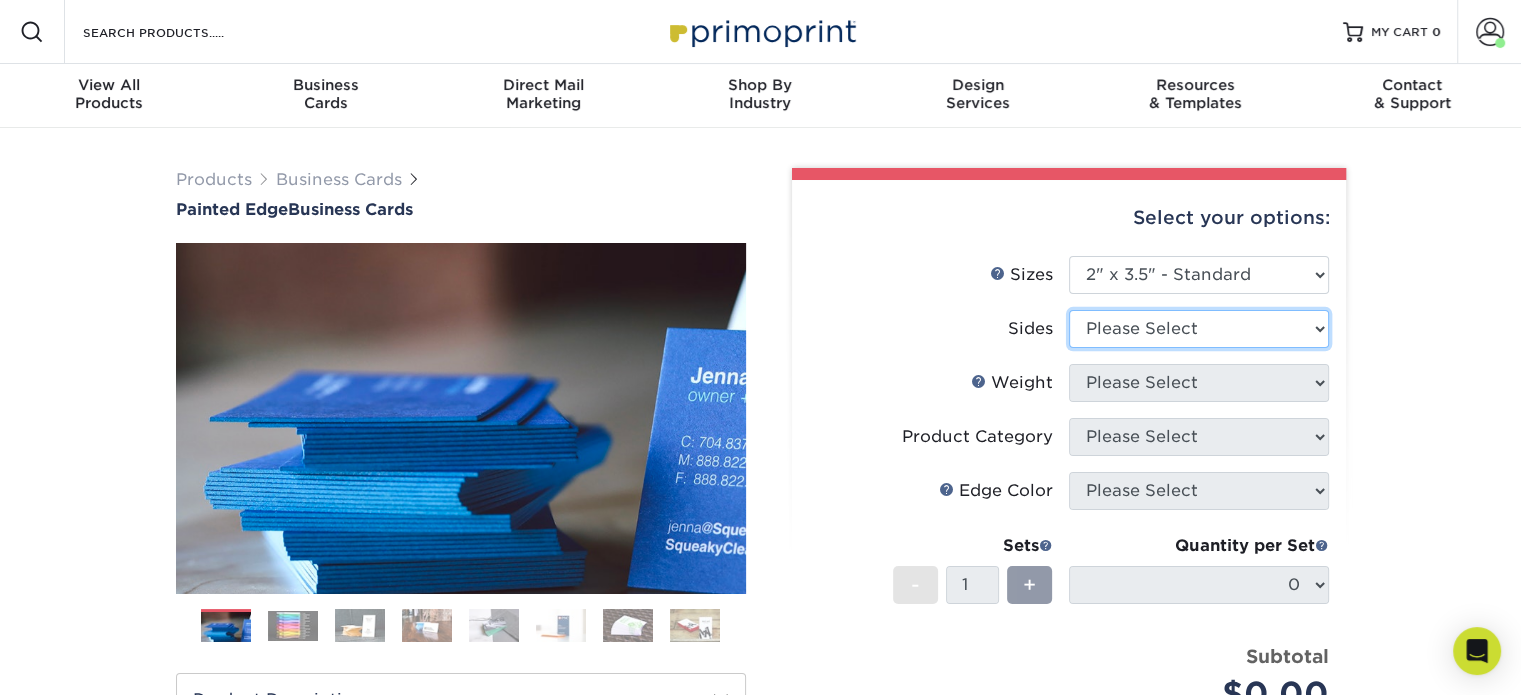 click on "Please Select Print Both Sides Print Front Only" at bounding box center [1199, 329] 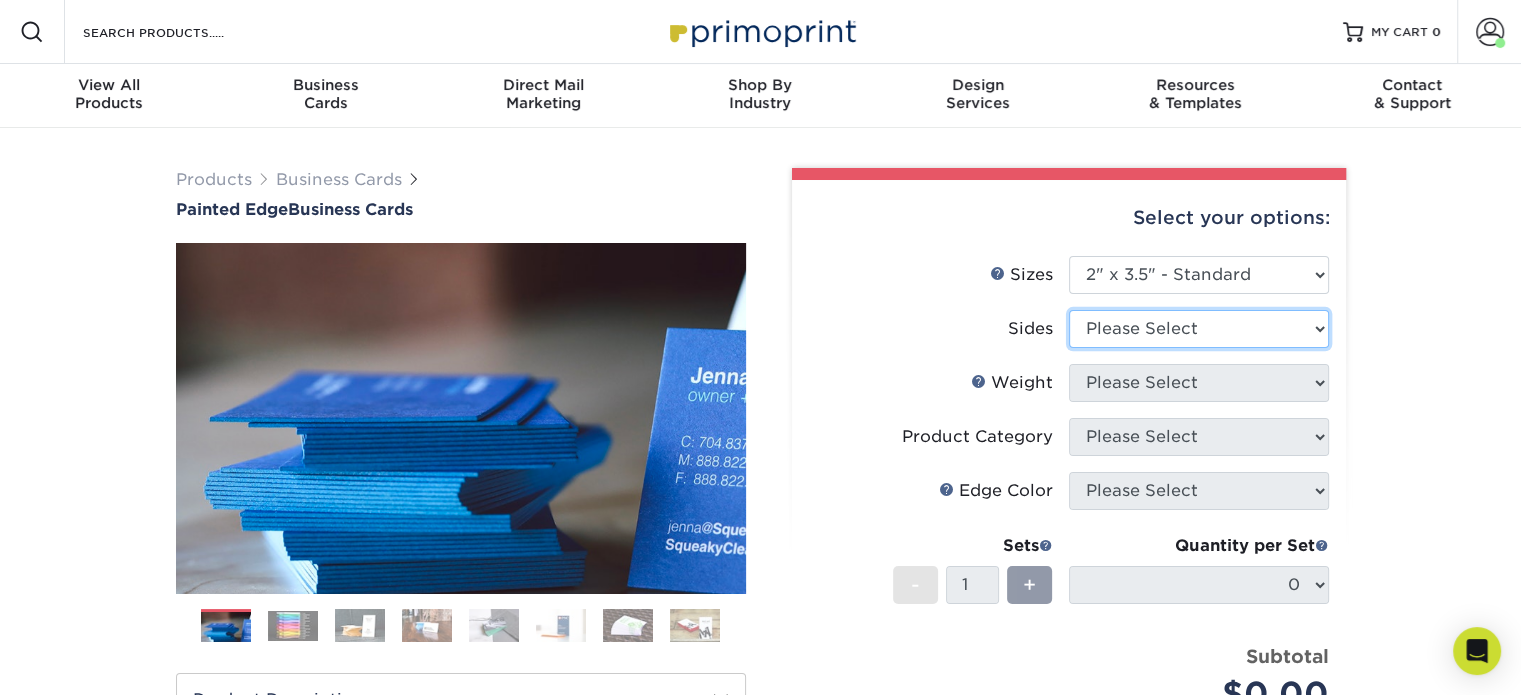 select on "13abbda7-1d64-4f25-8bb2-c179b224825d" 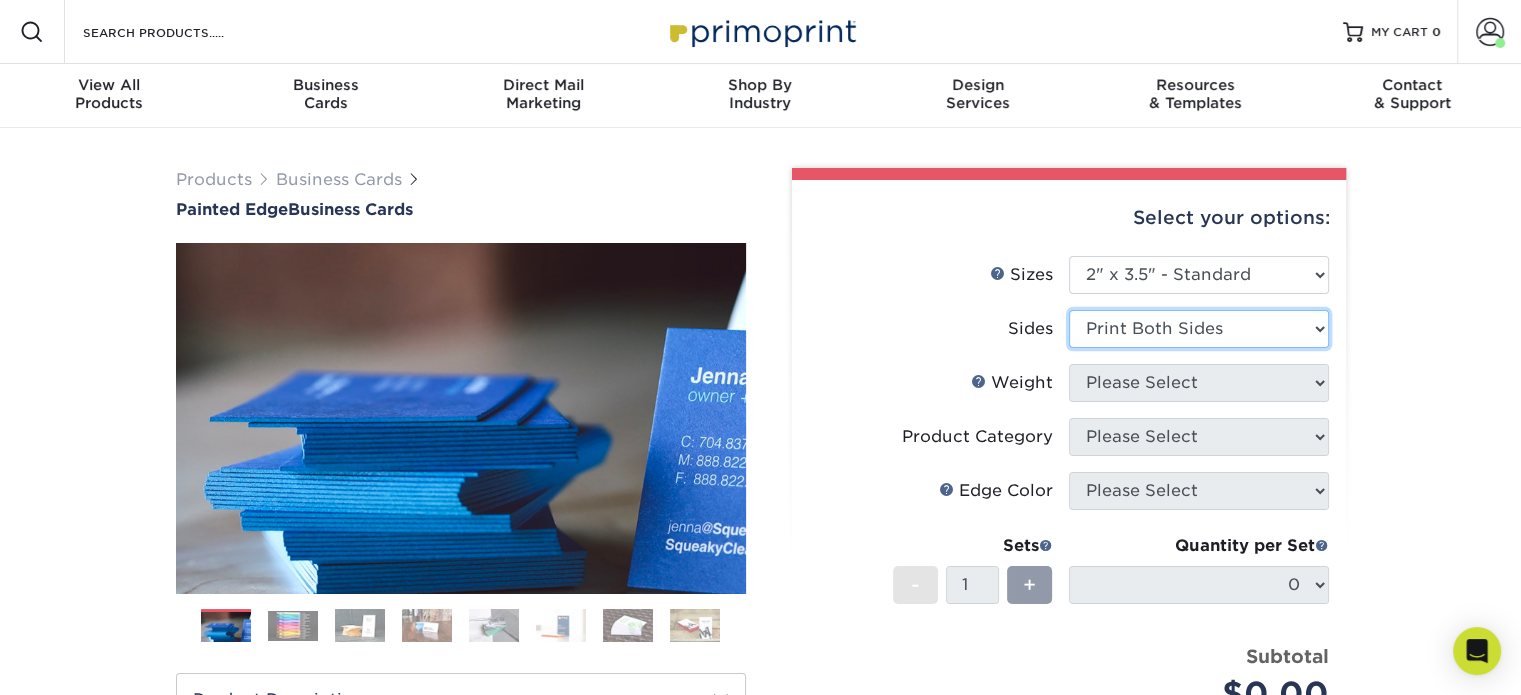 click on "Please Select Print Both Sides Print Front Only" at bounding box center [1199, 329] 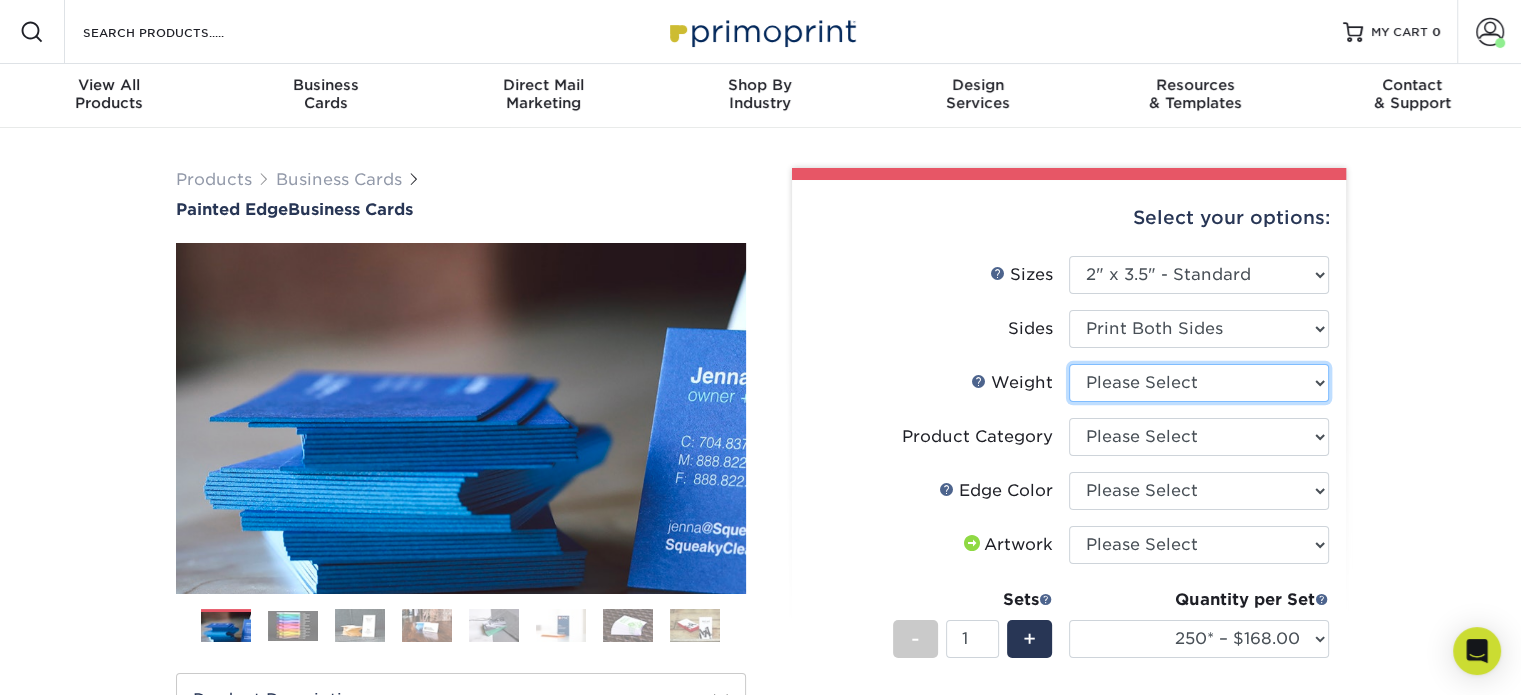 click on "Please Select 32PTUC" at bounding box center (1199, 383) 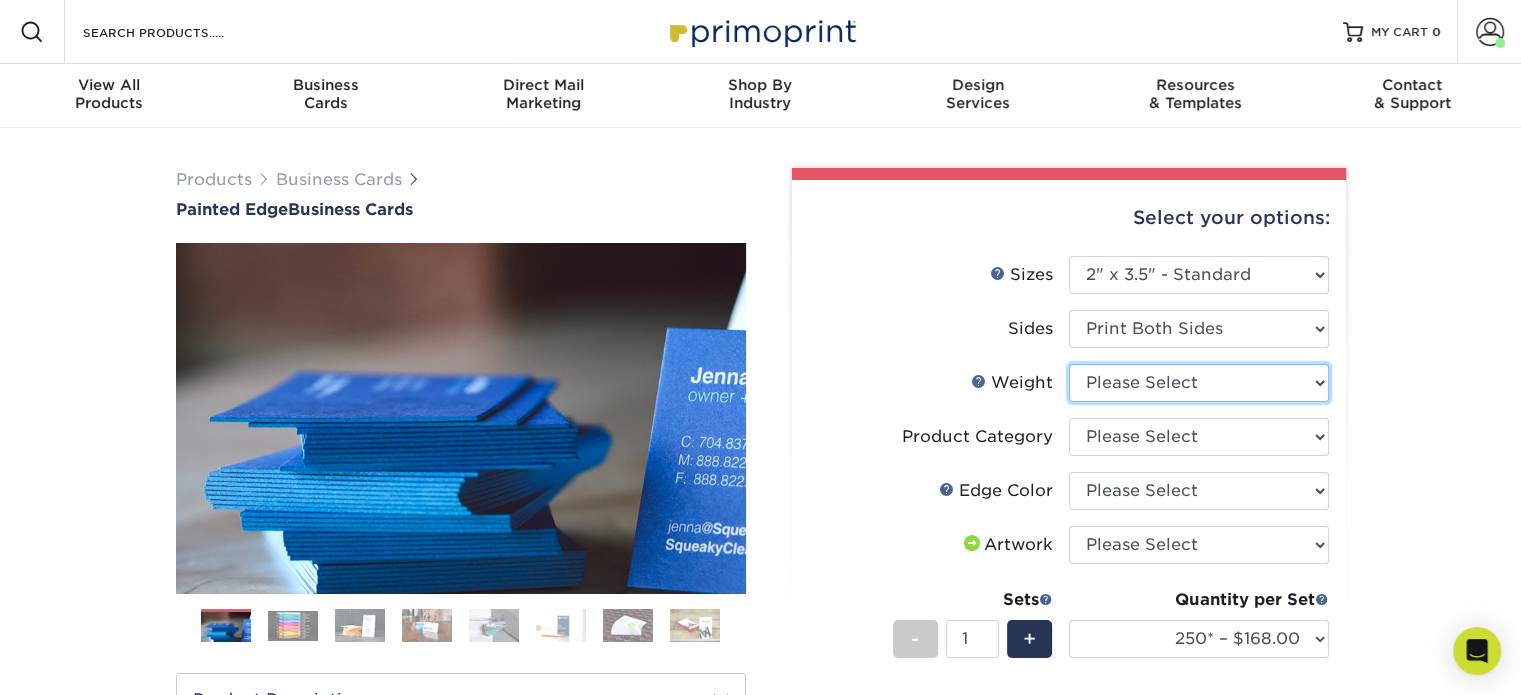 select on "32PTUC" 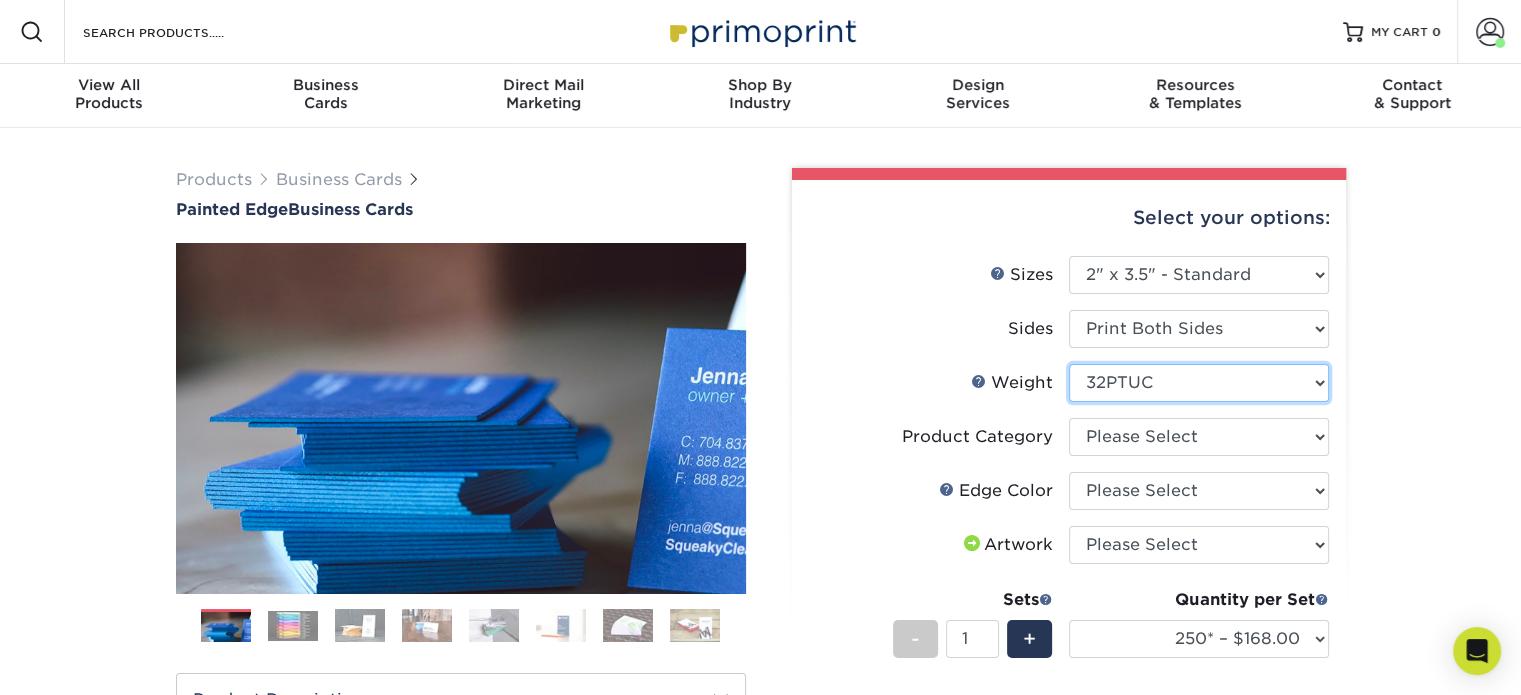 click on "Please Select 32PTUC" at bounding box center [1199, 383] 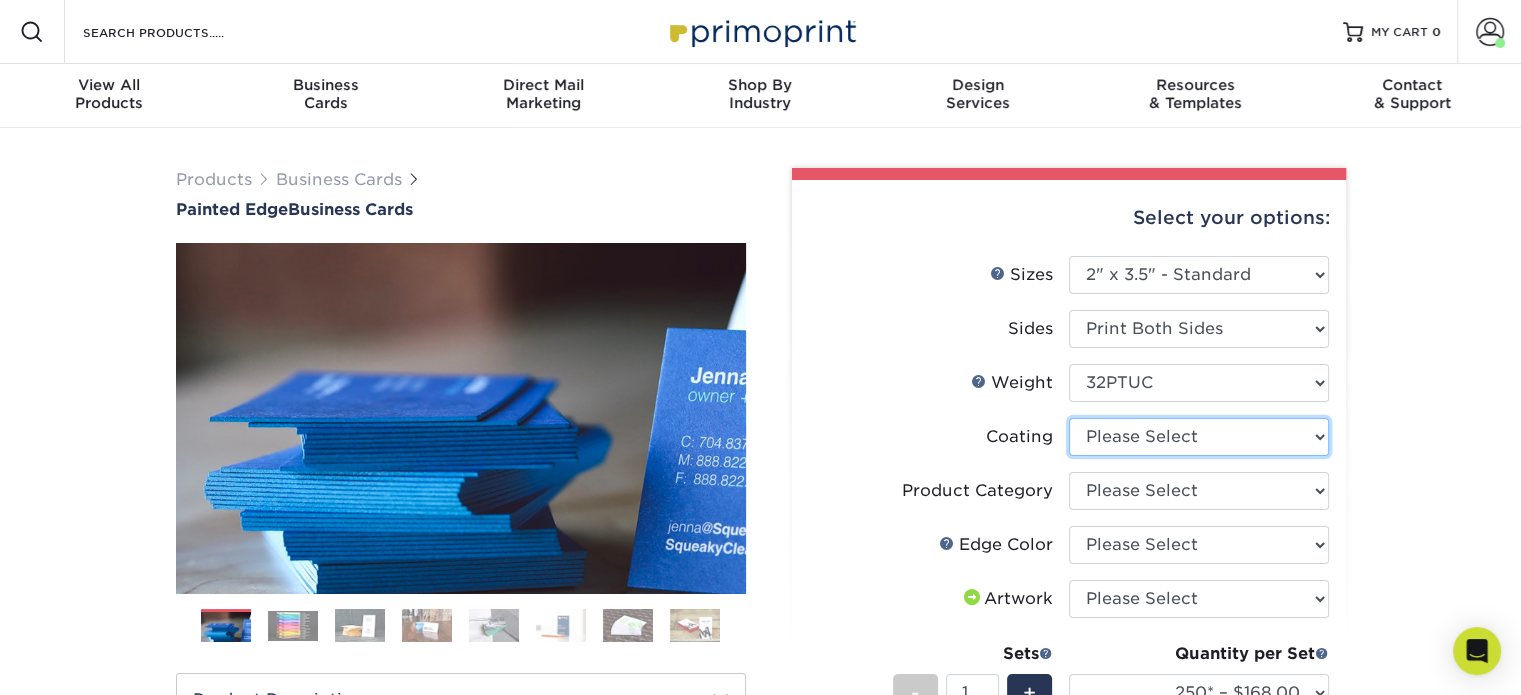 click at bounding box center (1199, 437) 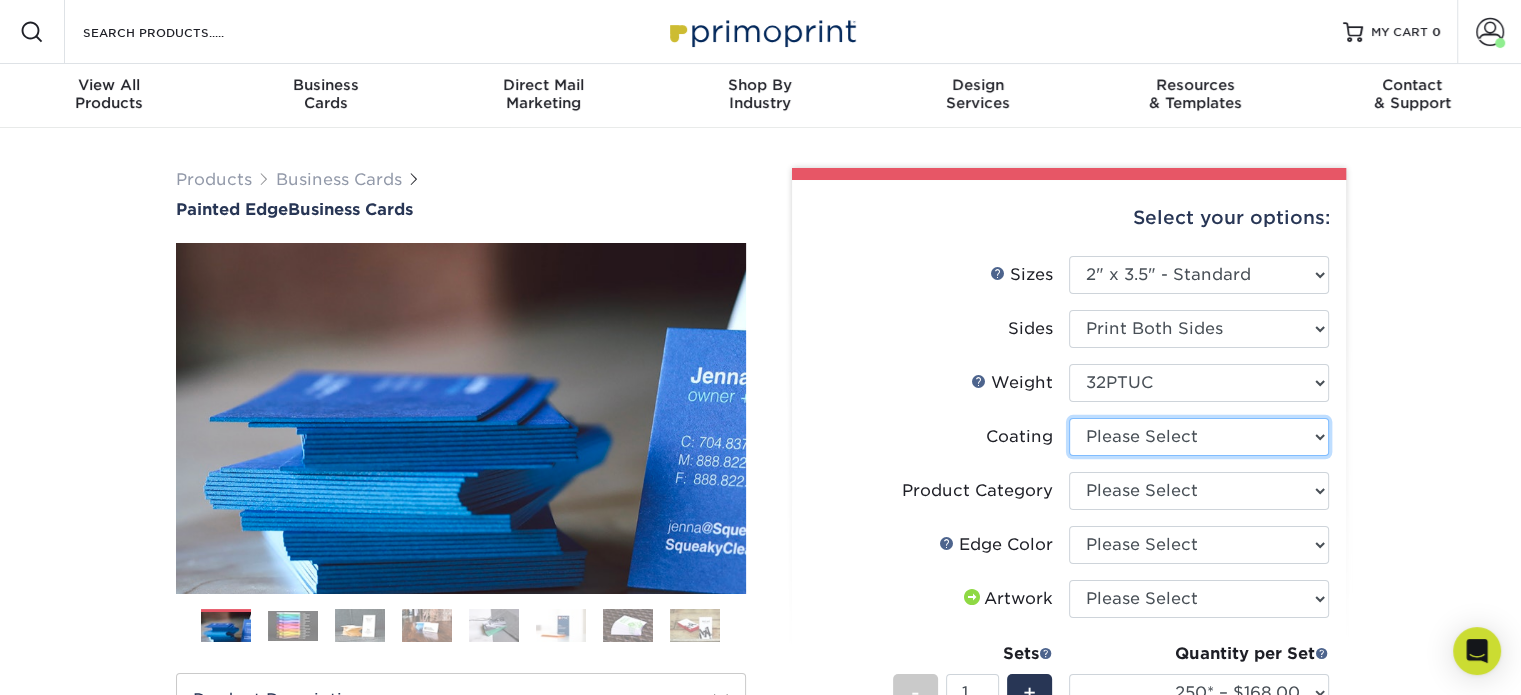 select on "3e7618de-abca-4bda-9f97-8b9129e913d8" 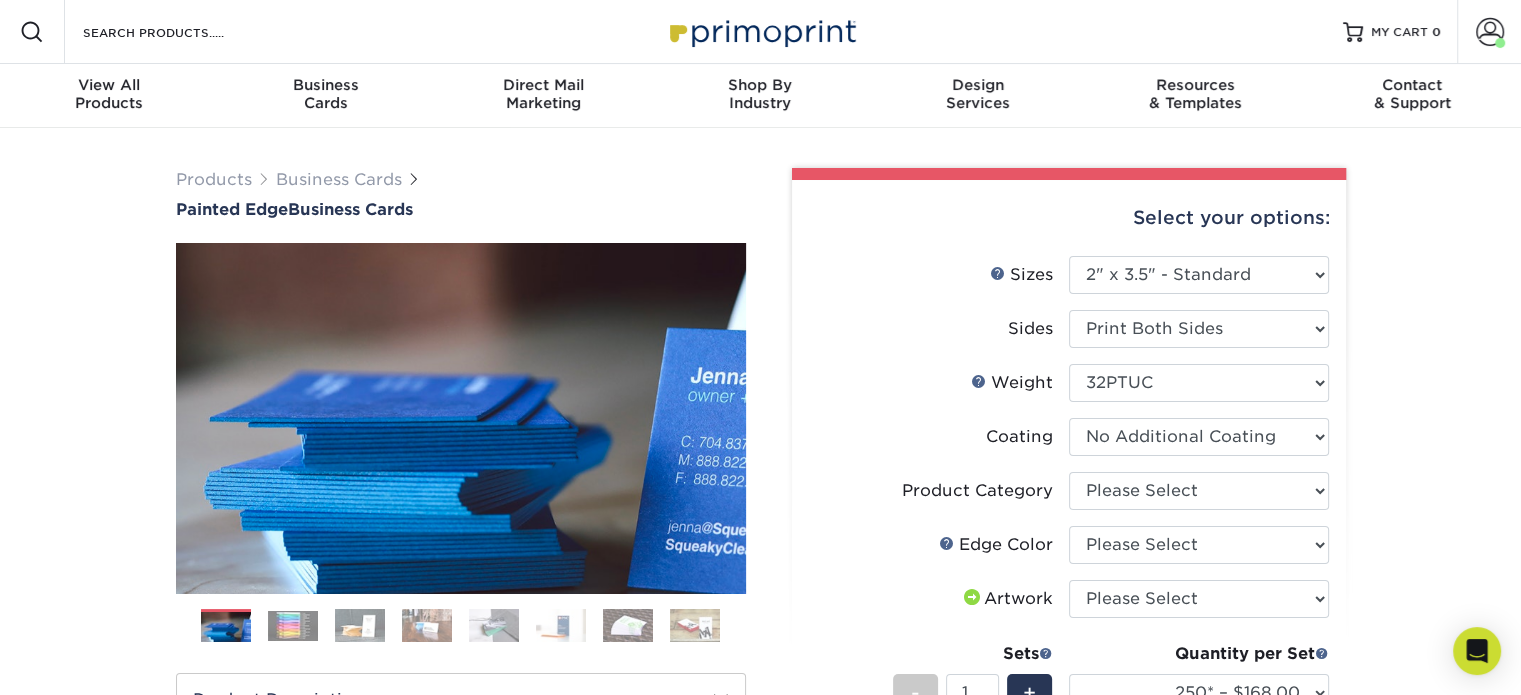 click at bounding box center [1199, 437] 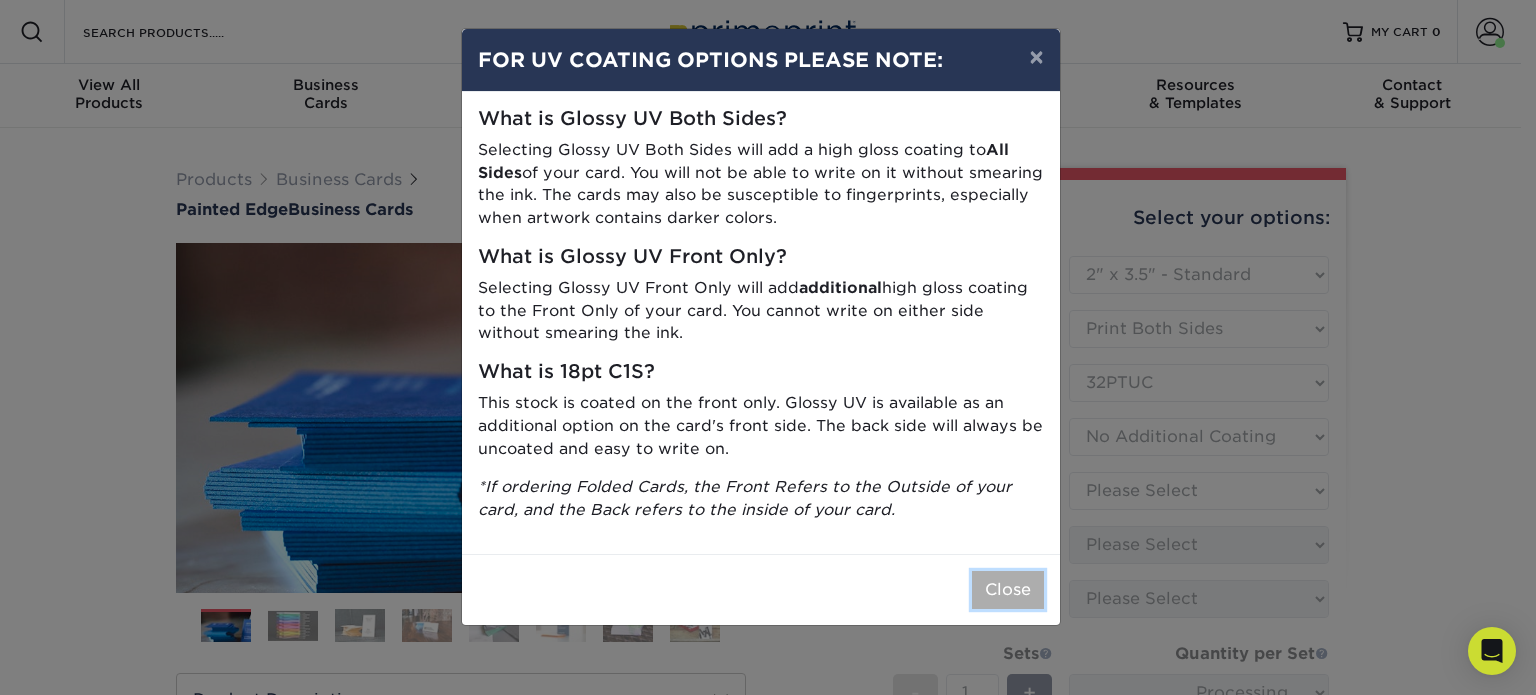 click on "Close" at bounding box center (1008, 590) 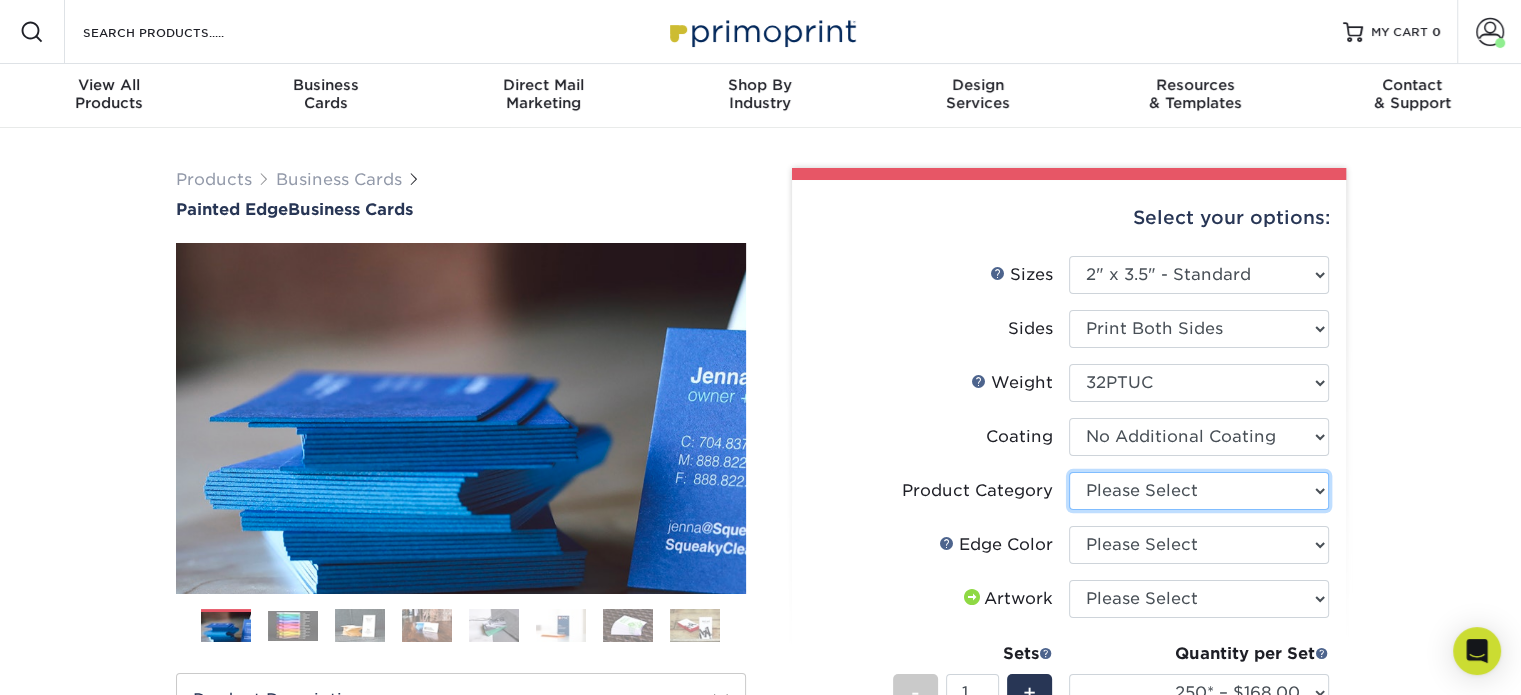 click on "Please Select Business Cards" at bounding box center (1199, 491) 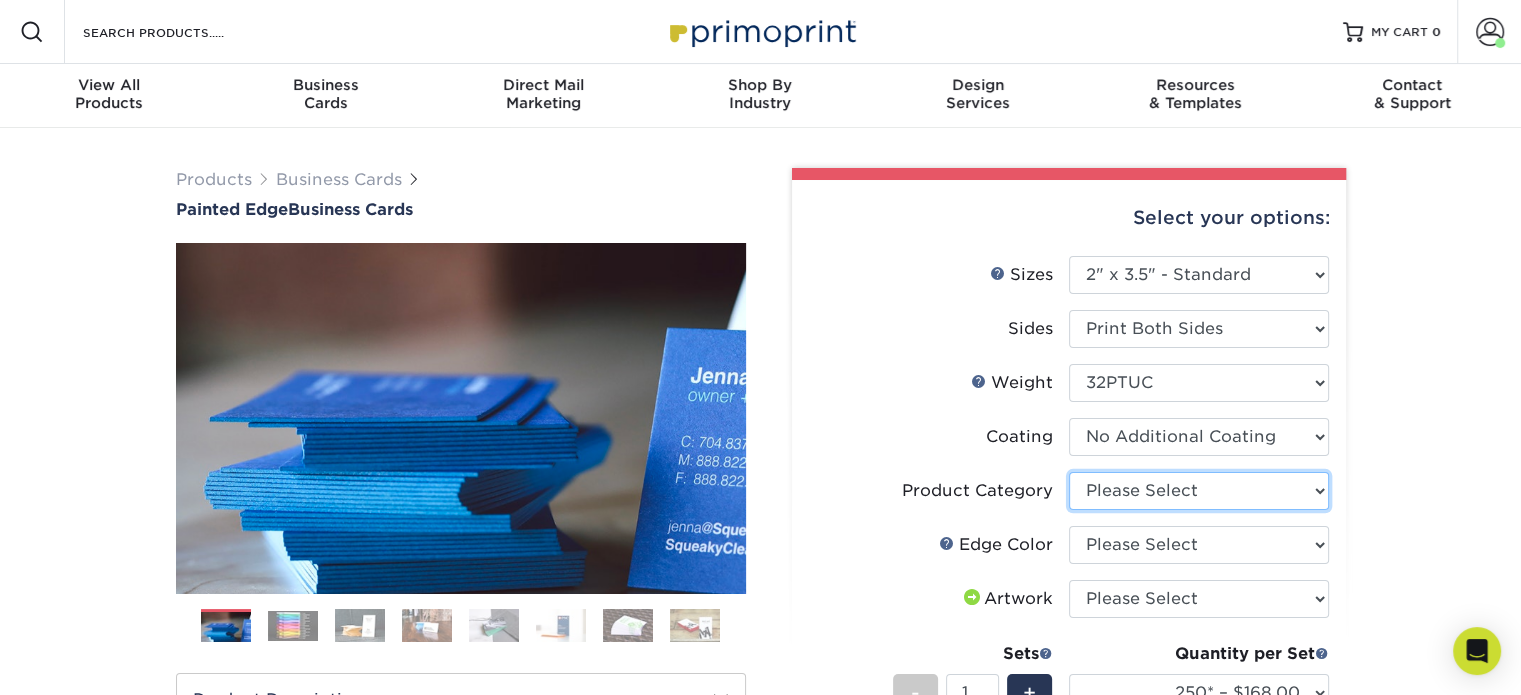 drag, startPoint x: 1127, startPoint y: 475, endPoint x: 1117, endPoint y: 512, distance: 38.327538 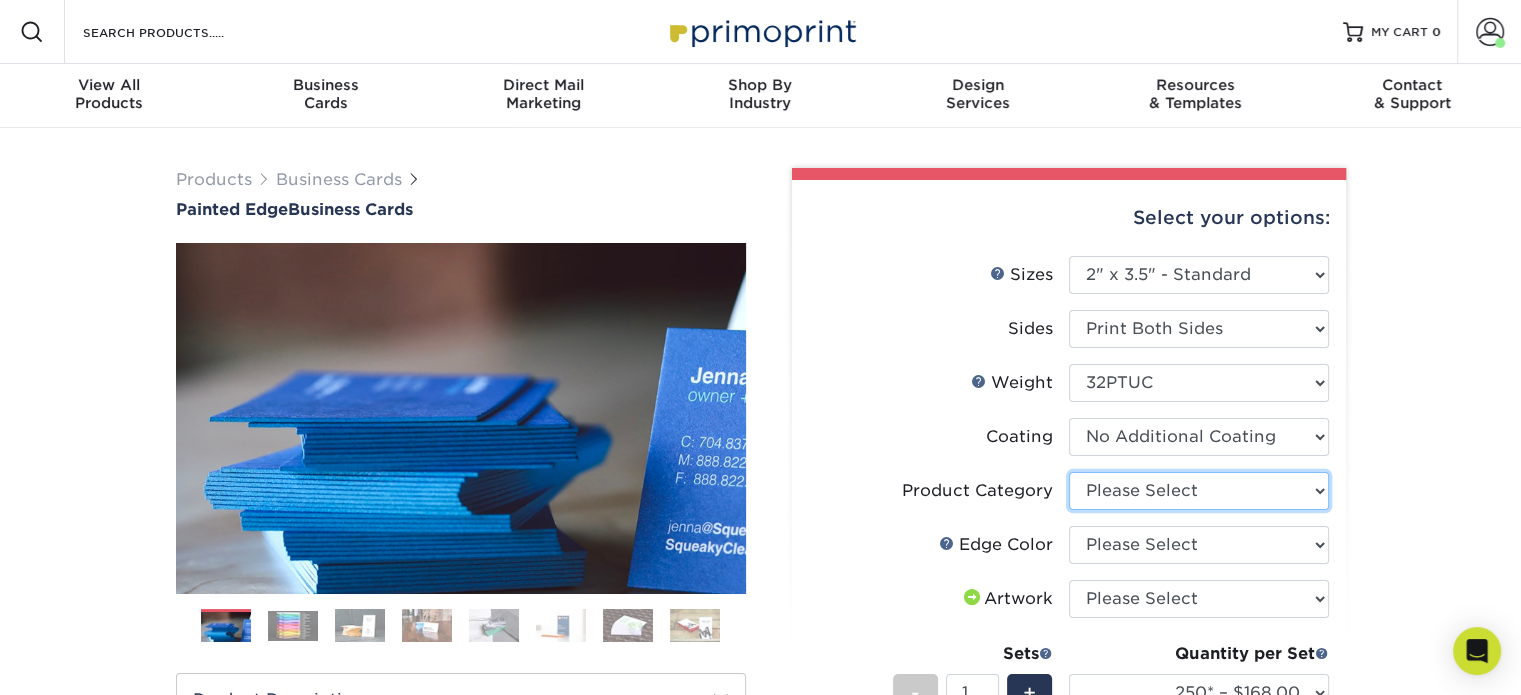 click on "Please Select Business Cards" at bounding box center (1199, 491) 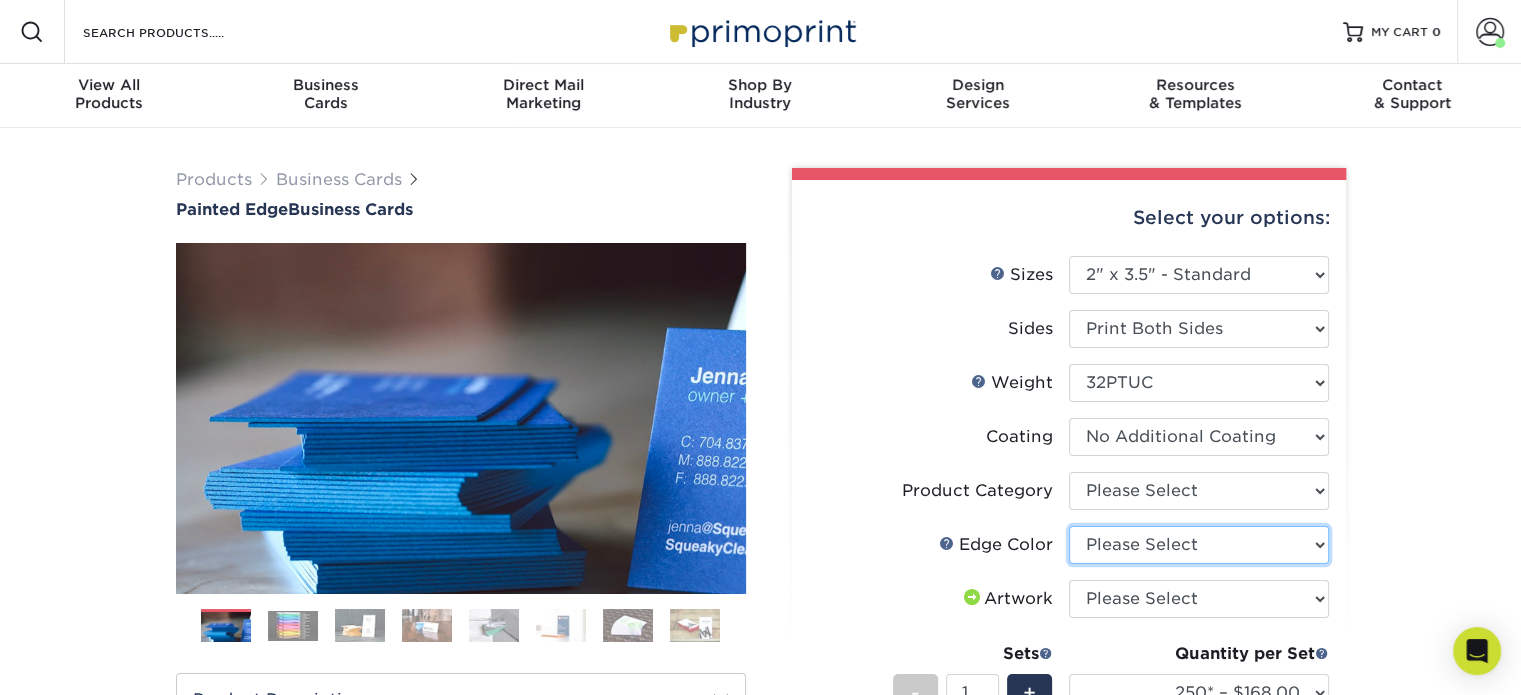 click on "Please Select Charcoal Black Brown Blue Pearlescent Blue Pearlescent Gold Pearlescent Green Pearlescent Pink Pearlescent Orange Pearlescent Purple Pearlescent Yellow Orange Pink Purple Red Turquoise White (Not Painted) Yellow" at bounding box center [1199, 545] 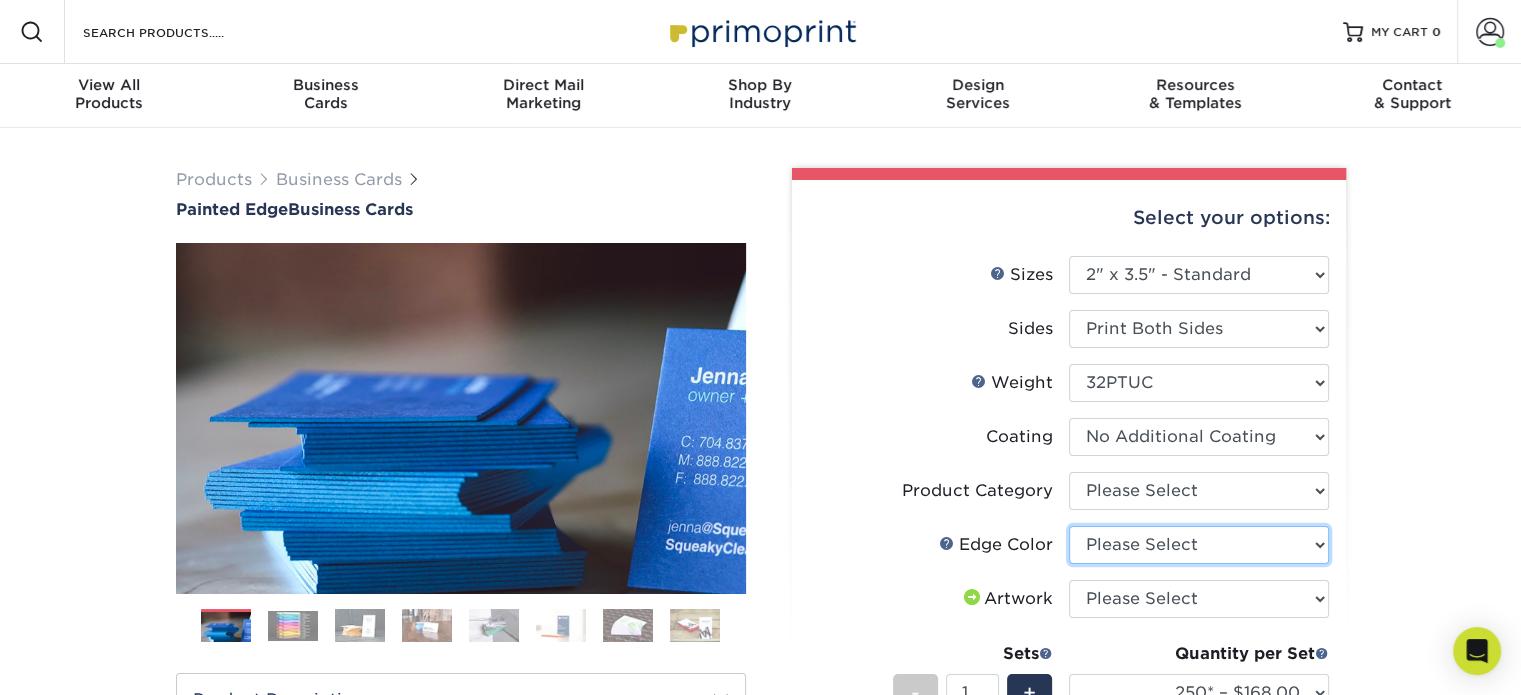 select on "34794e23-ba15-445e-813c-341542a5462f" 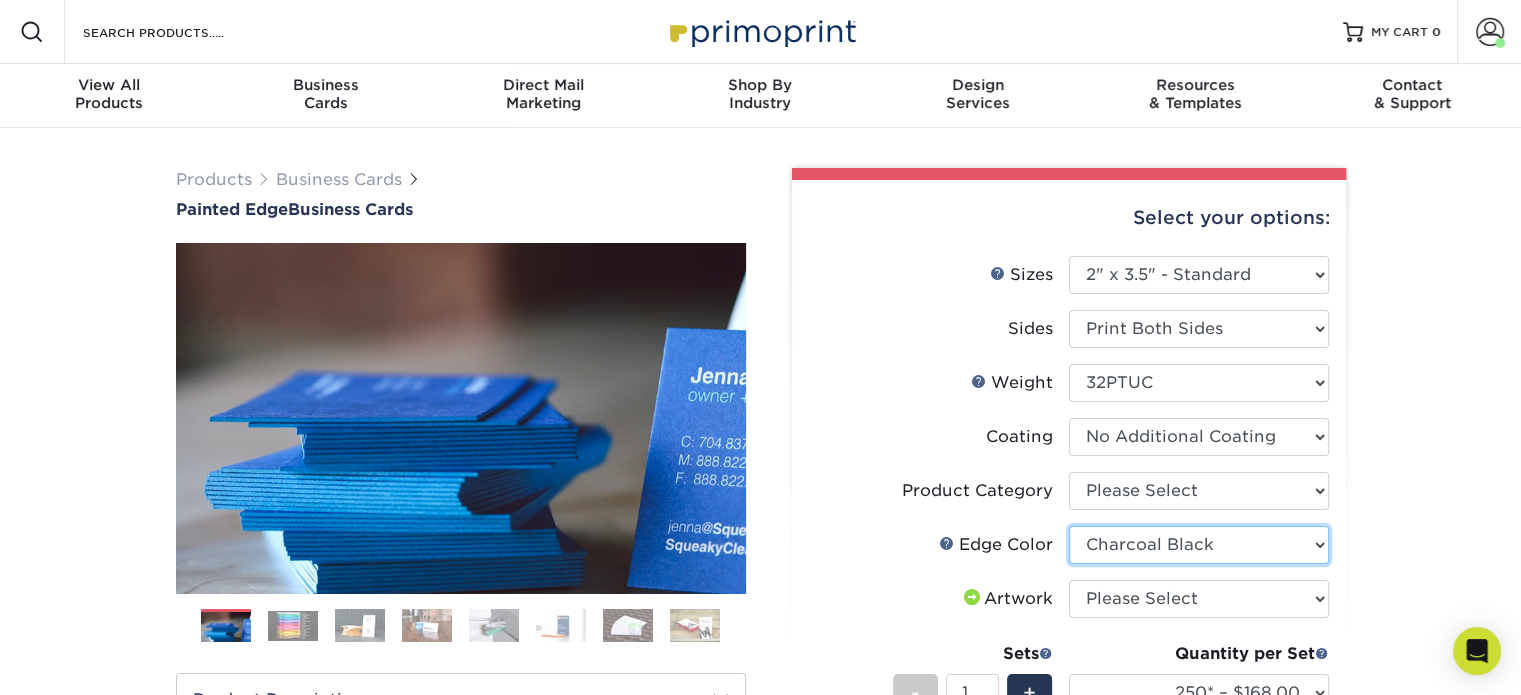 click on "Please Select Charcoal Black Brown Blue Pearlescent Blue Pearlescent Gold Pearlescent Green Pearlescent Pink Pearlescent Orange Pearlescent Purple Pearlescent Yellow Orange Pink Purple Red Turquoise White (Not Painted) Yellow" at bounding box center [1199, 545] 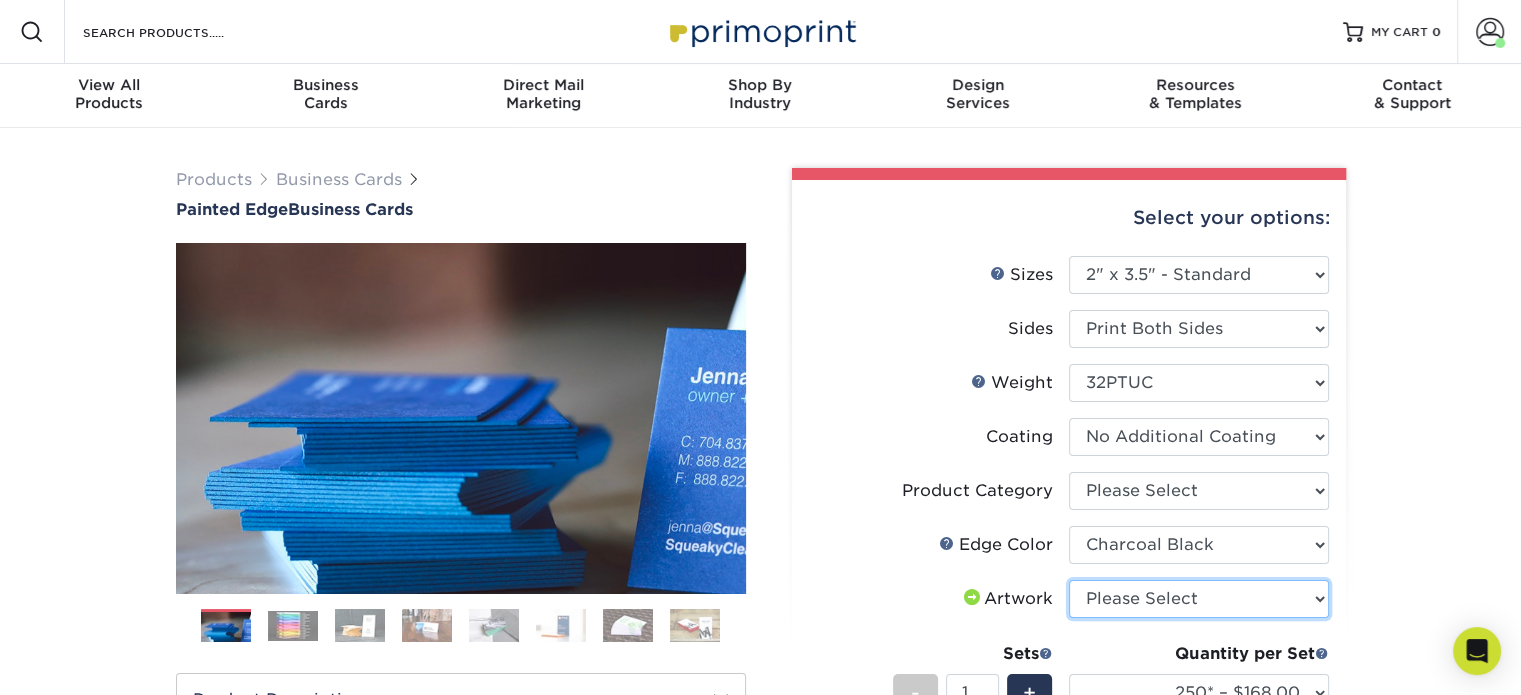 click on "Please Select I will upload files I need a design - $100" at bounding box center (1199, 599) 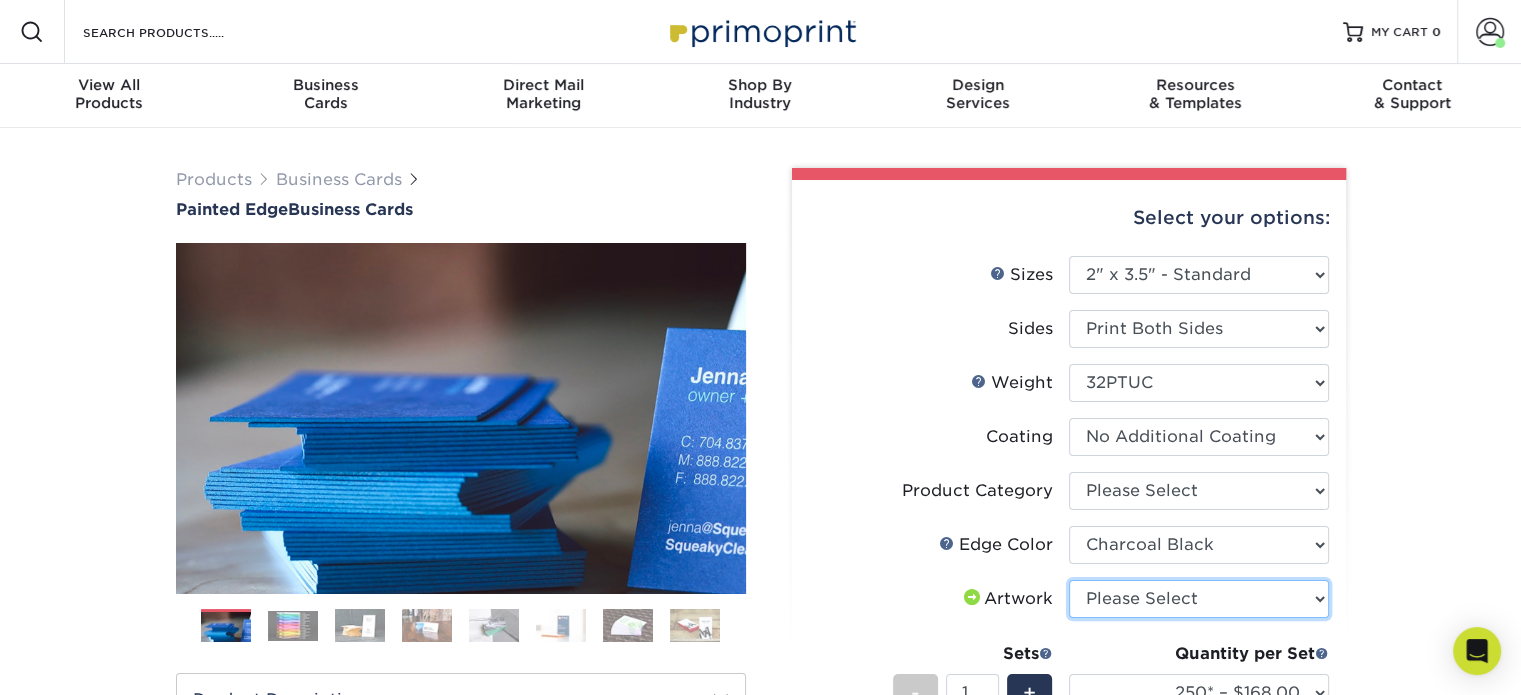 select on "upload" 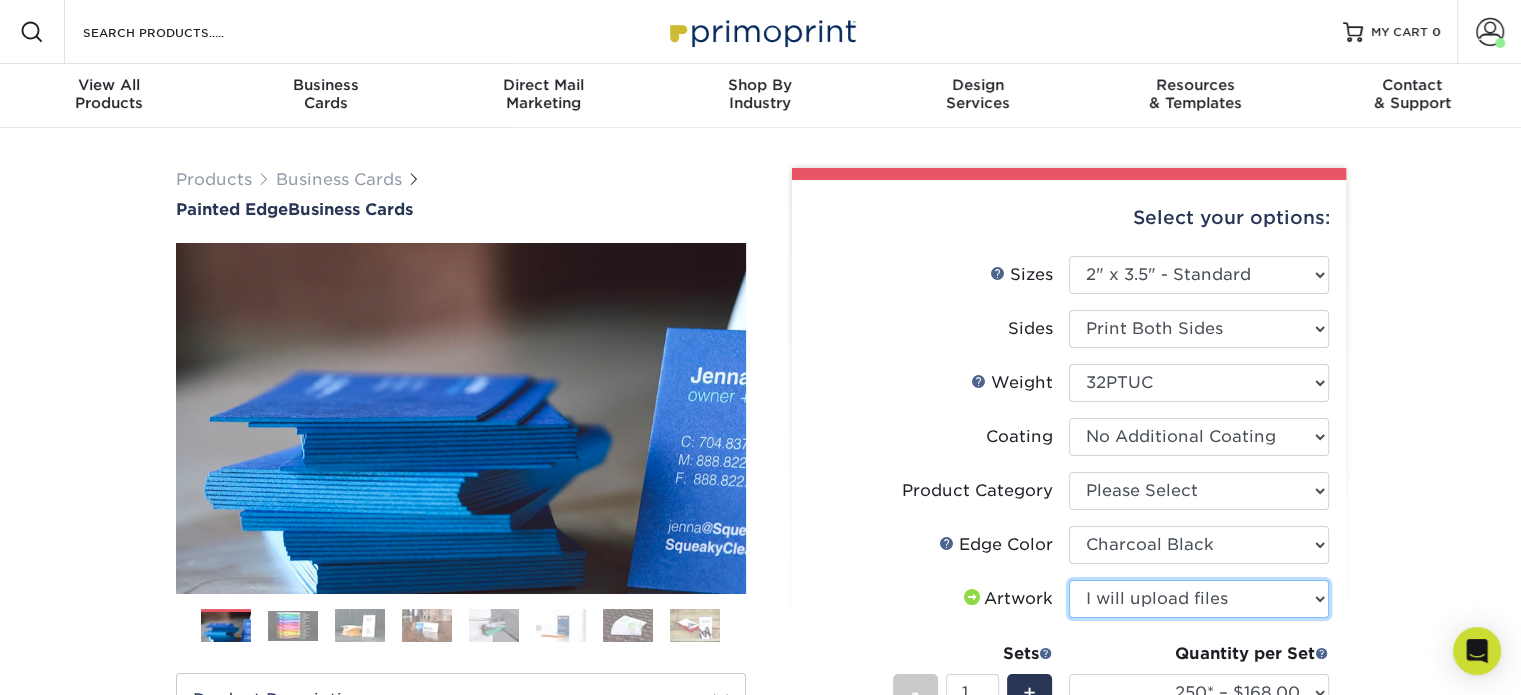 click on "Please Select I will upload files I need a design - $100" at bounding box center [1199, 599] 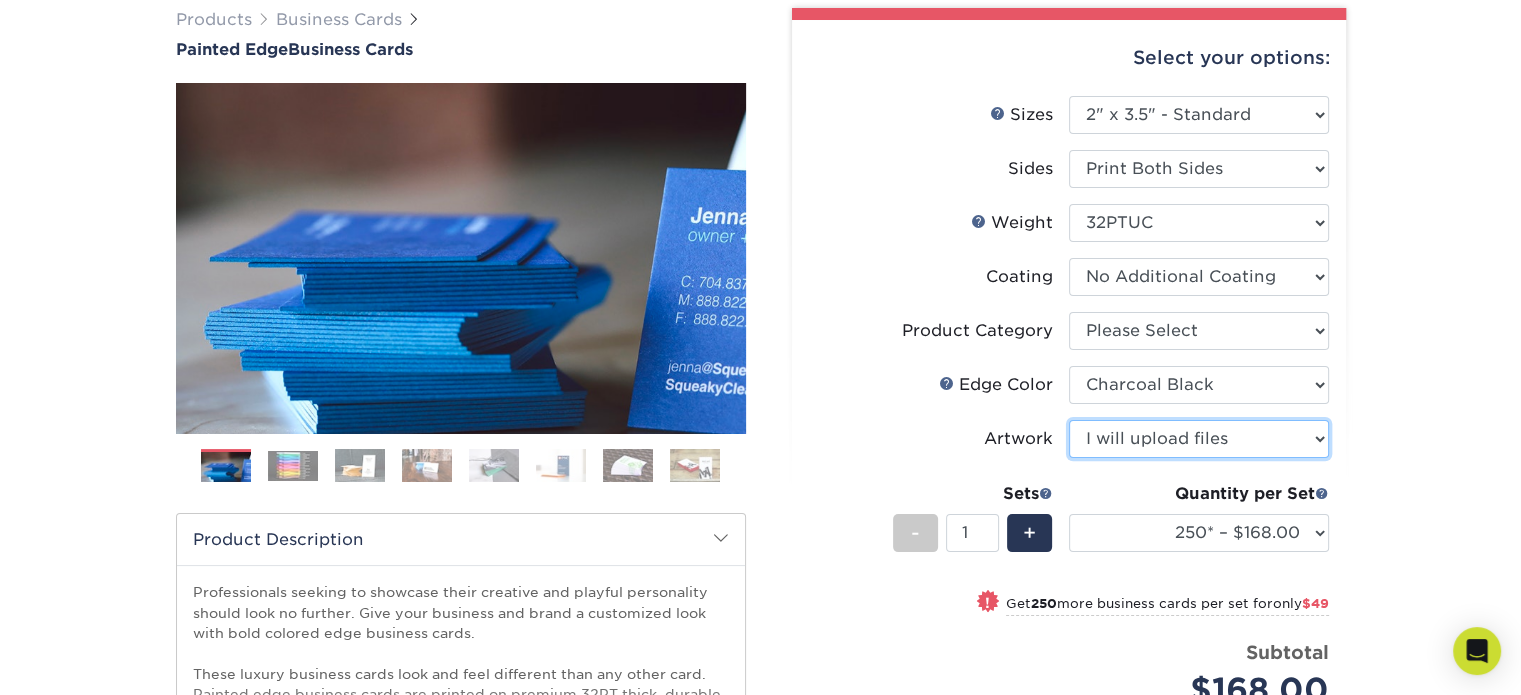 scroll, scrollTop: 200, scrollLeft: 0, axis: vertical 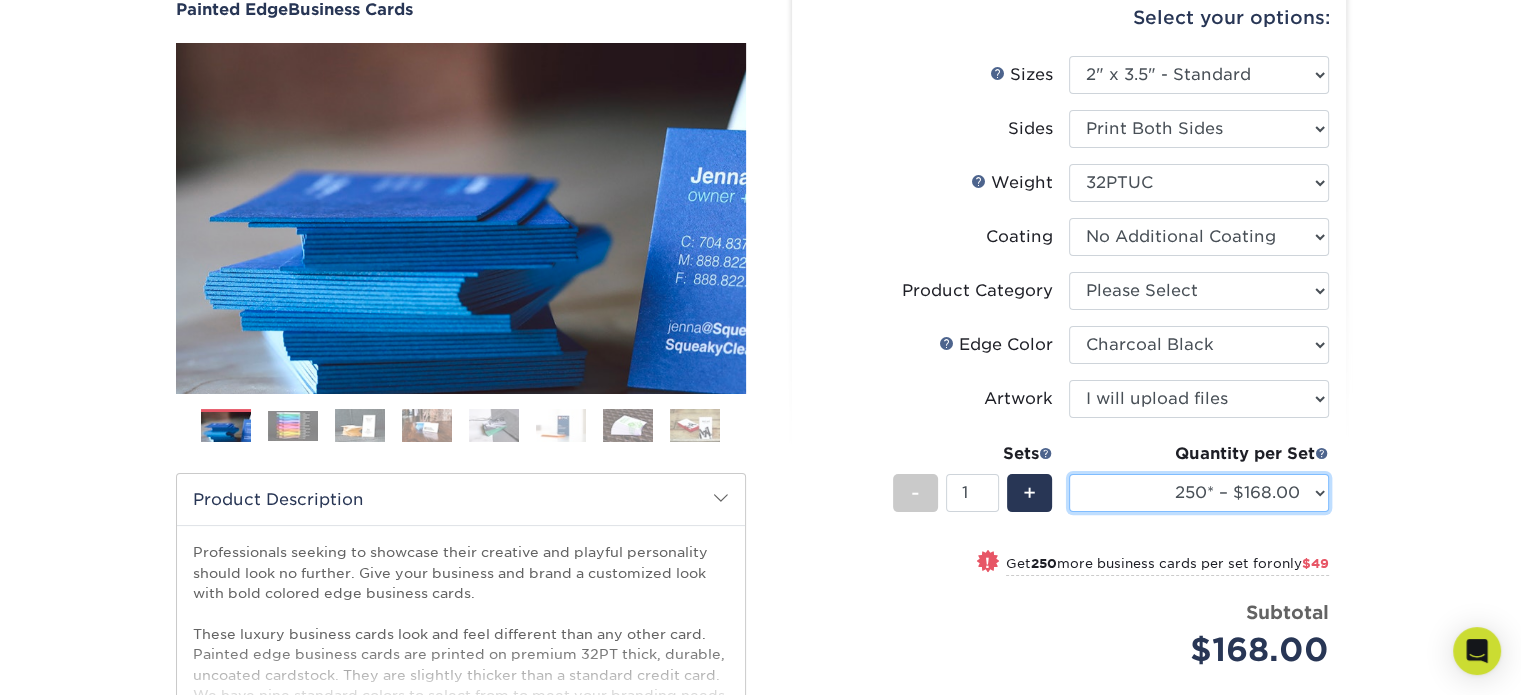 click on "250* – $168.00 500* – $217.00 1000* – $339.00" at bounding box center (1199, 493) 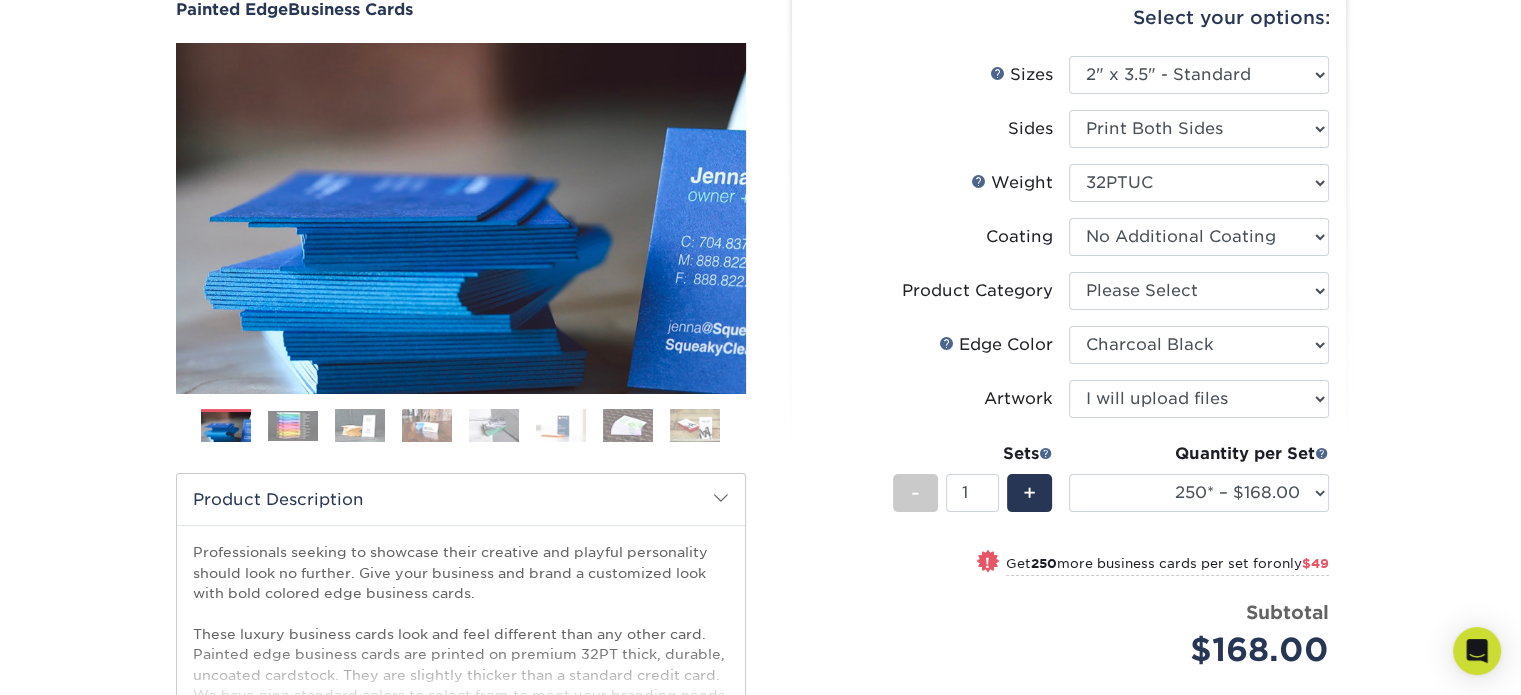 click on "Products
Business Cards
Painted Edge  Business Cards
Previous Next" at bounding box center [760, 469] 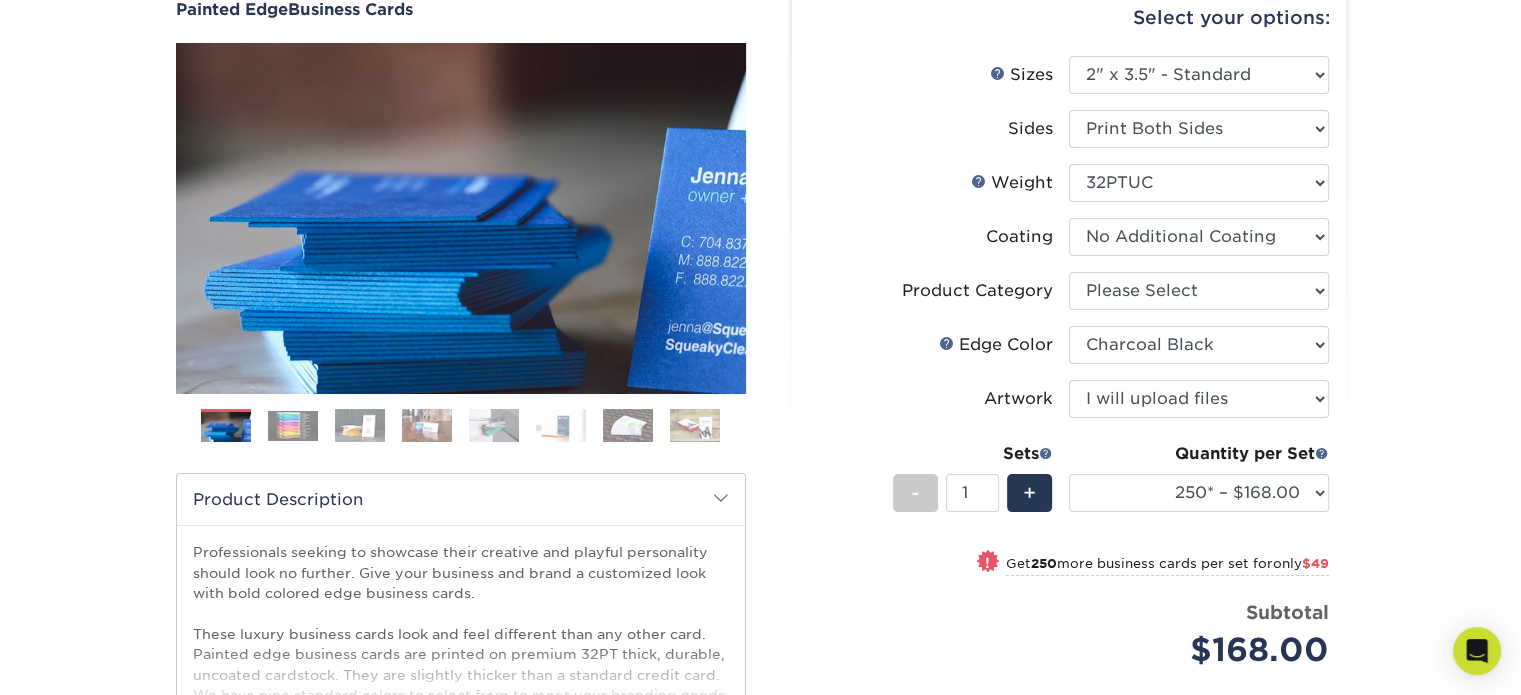 scroll, scrollTop: 0, scrollLeft: 0, axis: both 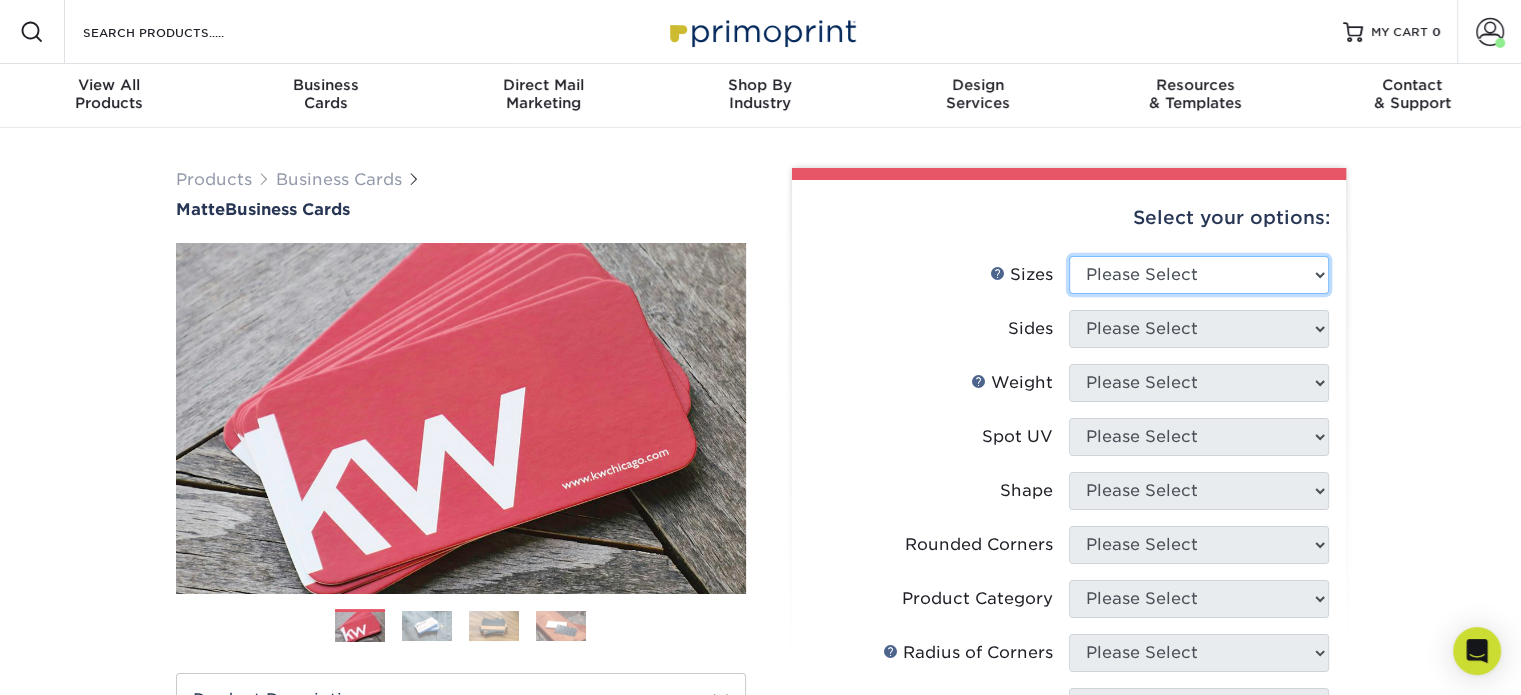 click on "Please Select
1.5" x 3.5"  - Mini
1.75" x 3.5" - Mini
2" x 2" - Square
2" x 3" - Mini
2" x 3.5" - Standard
2" x 7" - Foldover Card
2.125" x 3.375" - European
2.5" x 2.5" - Square 3.5" x 4" - Foldover Card" at bounding box center [1199, 275] 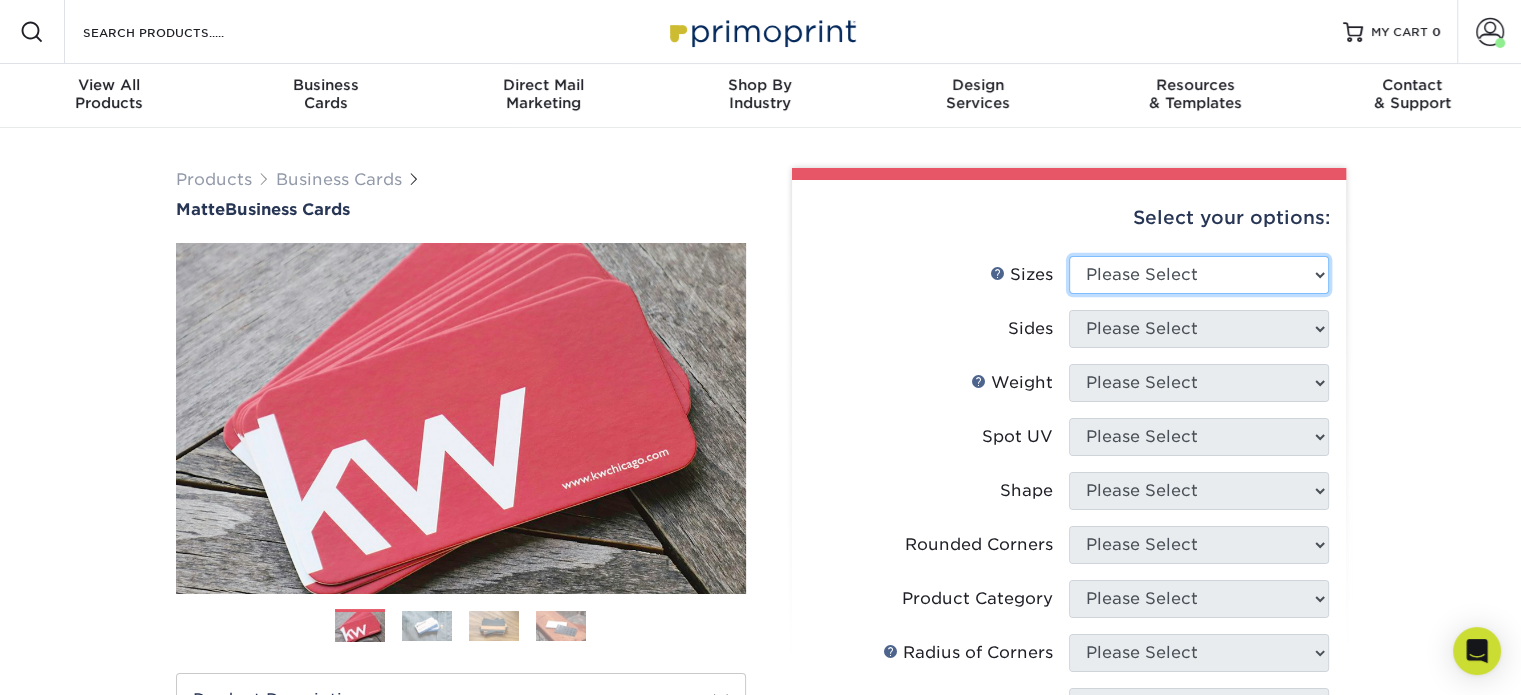 select on "2.00x3.50" 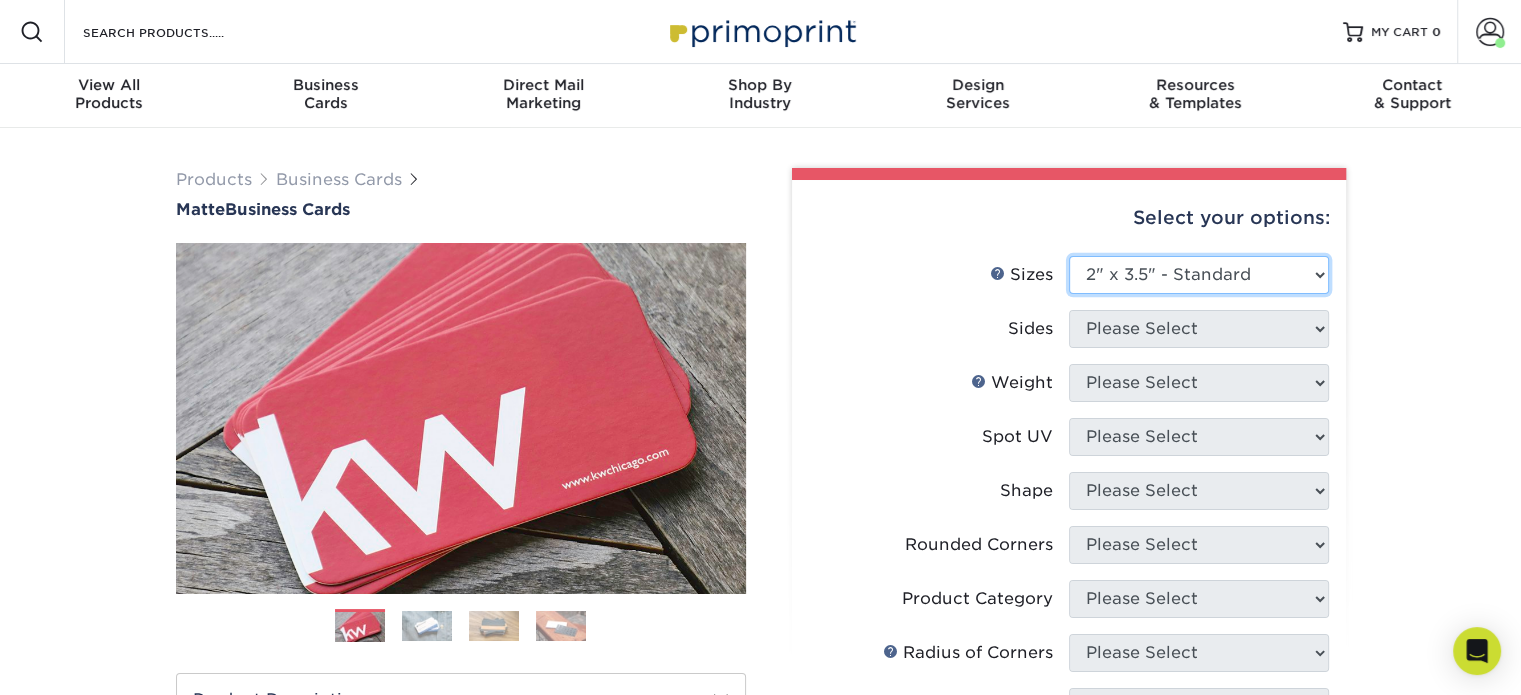 click on "Please Select
1.5" x 3.5"  - Mini
1.75" x 3.5" - Mini
2" x 2" - Square
2" x 3" - Mini
2" x 3.5" - Standard
2" x 7" - Foldover Card
2.125" x 3.375" - European
2.5" x 2.5" - Square 3.5" x 4" - Foldover Card" at bounding box center [1199, 275] 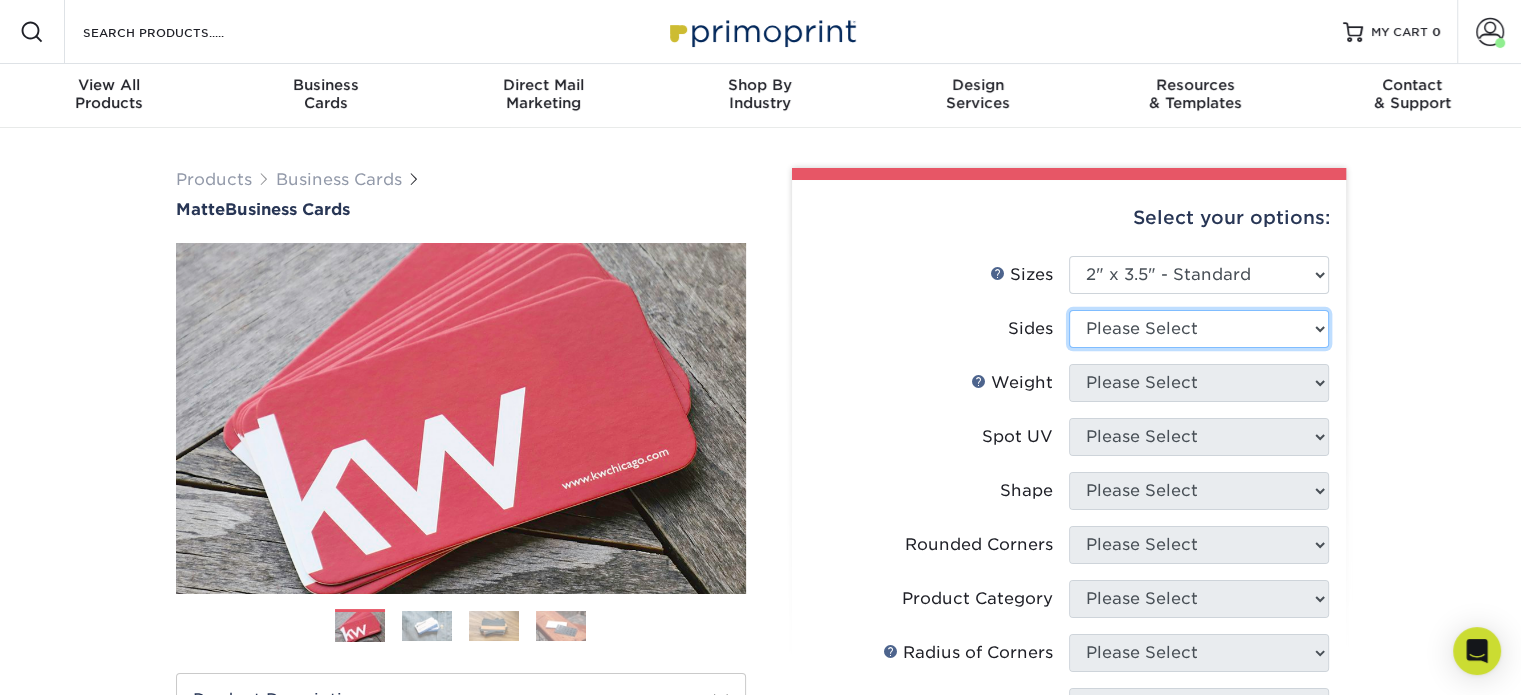 click on "Please Select Print Both Sides Print Front Only" at bounding box center [1199, 329] 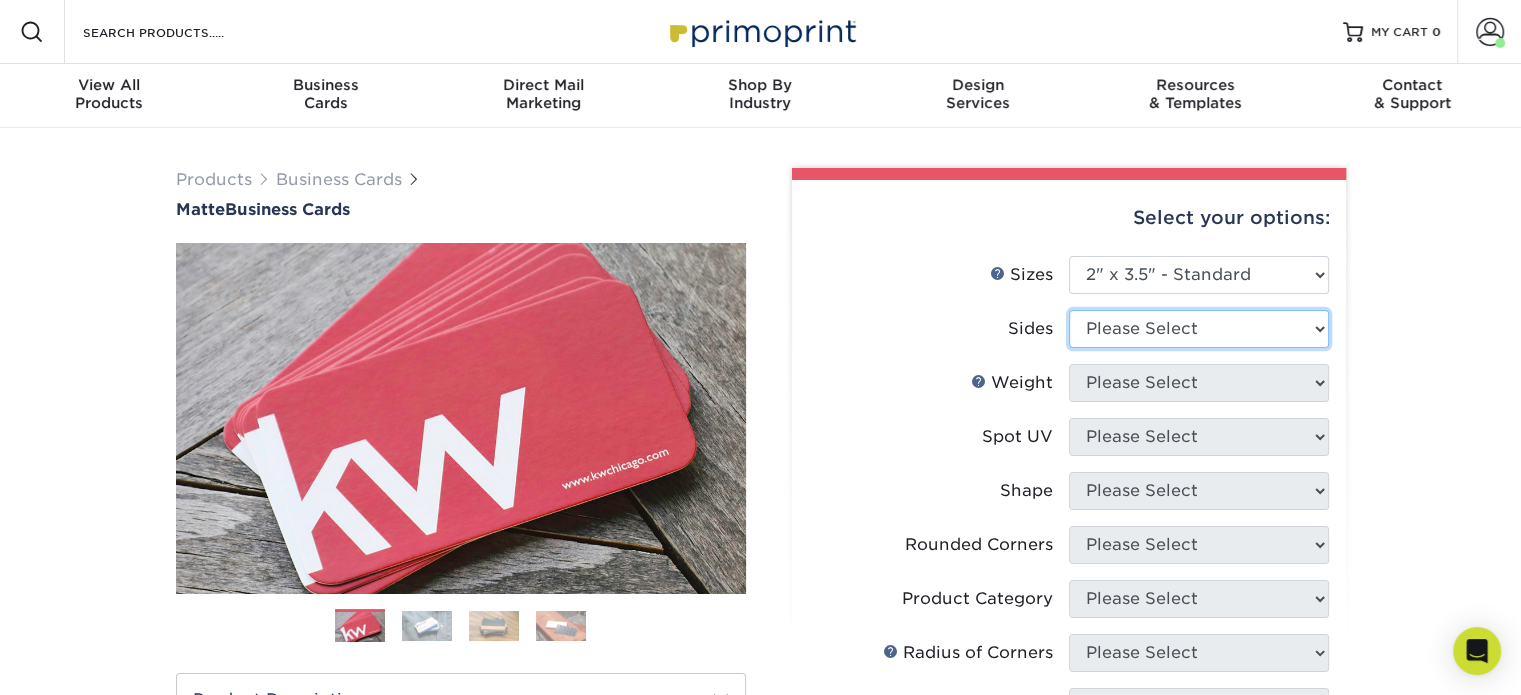 select on "13abbda7-1d64-4f25-8bb2-c179b224825d" 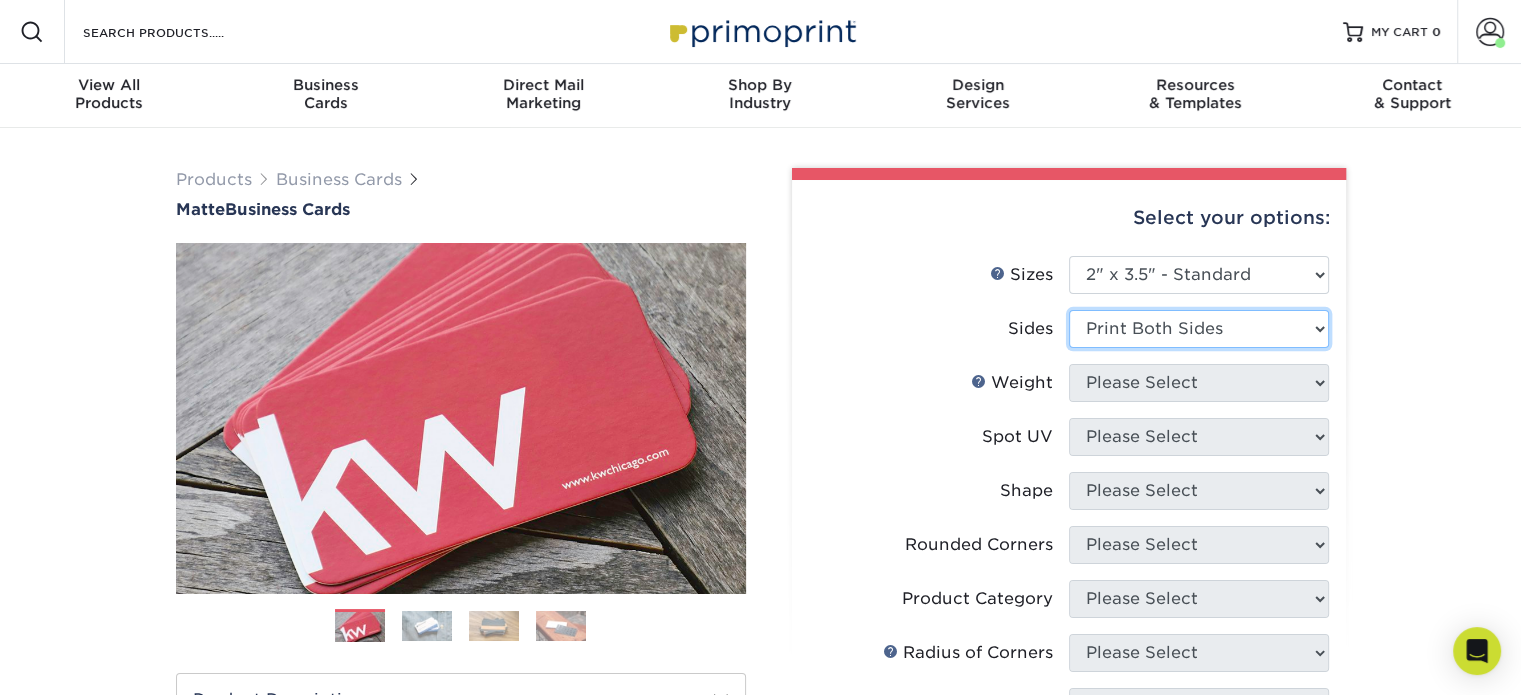 click on "Please Select Print Both Sides Print Front Only" at bounding box center (1199, 329) 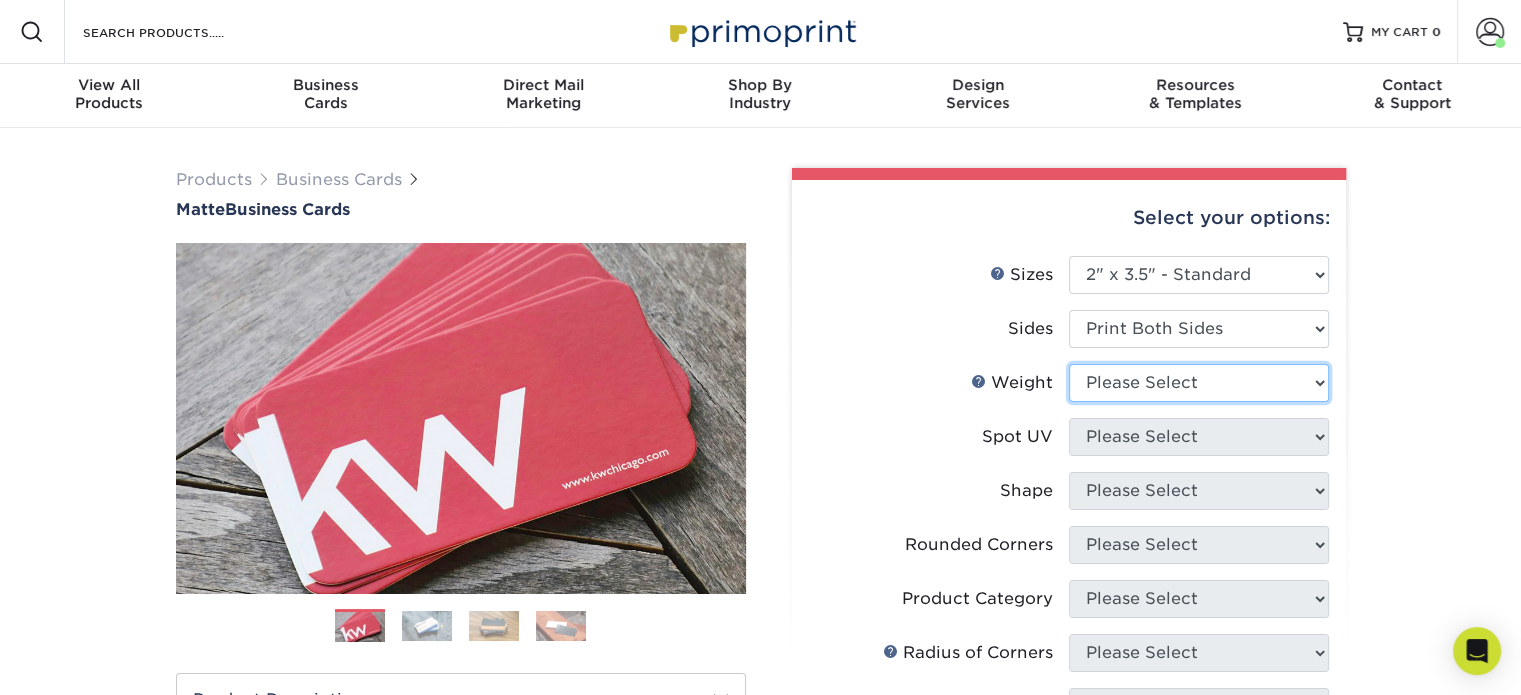 click on "Please Select 16PT 14PT" at bounding box center [1199, 383] 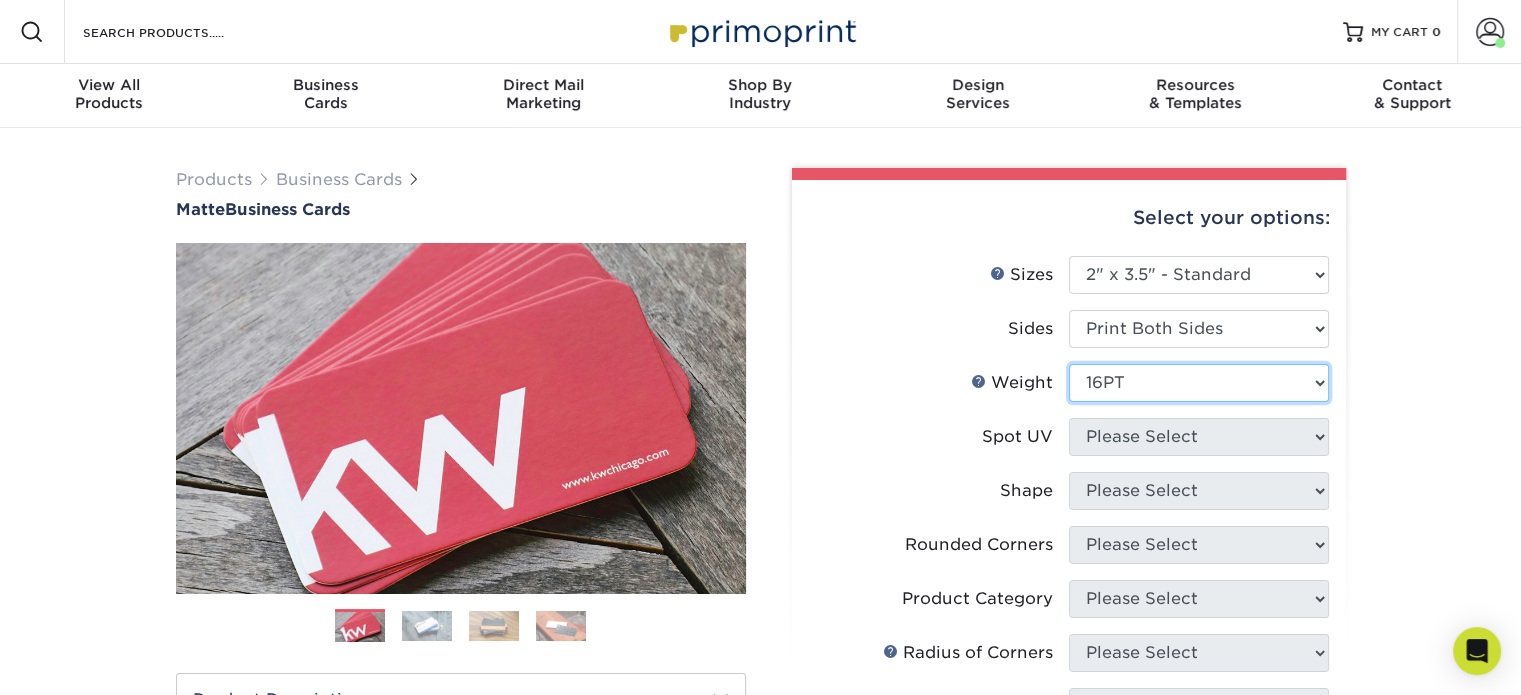 click on "Please Select 16PT 14PT" at bounding box center (1199, 383) 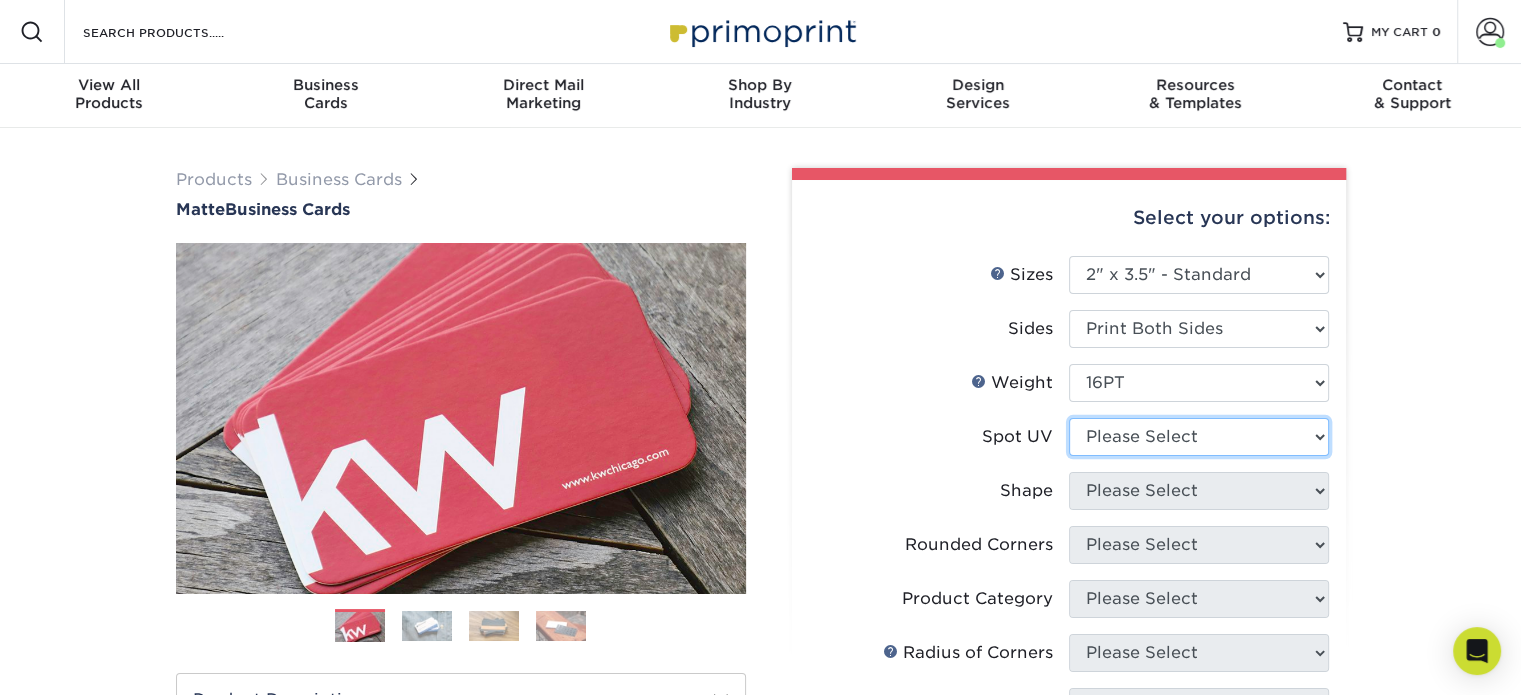 click on "Please Select No Spot UV Front and Back (Both Sides) Front Only Back Only" at bounding box center [1199, 437] 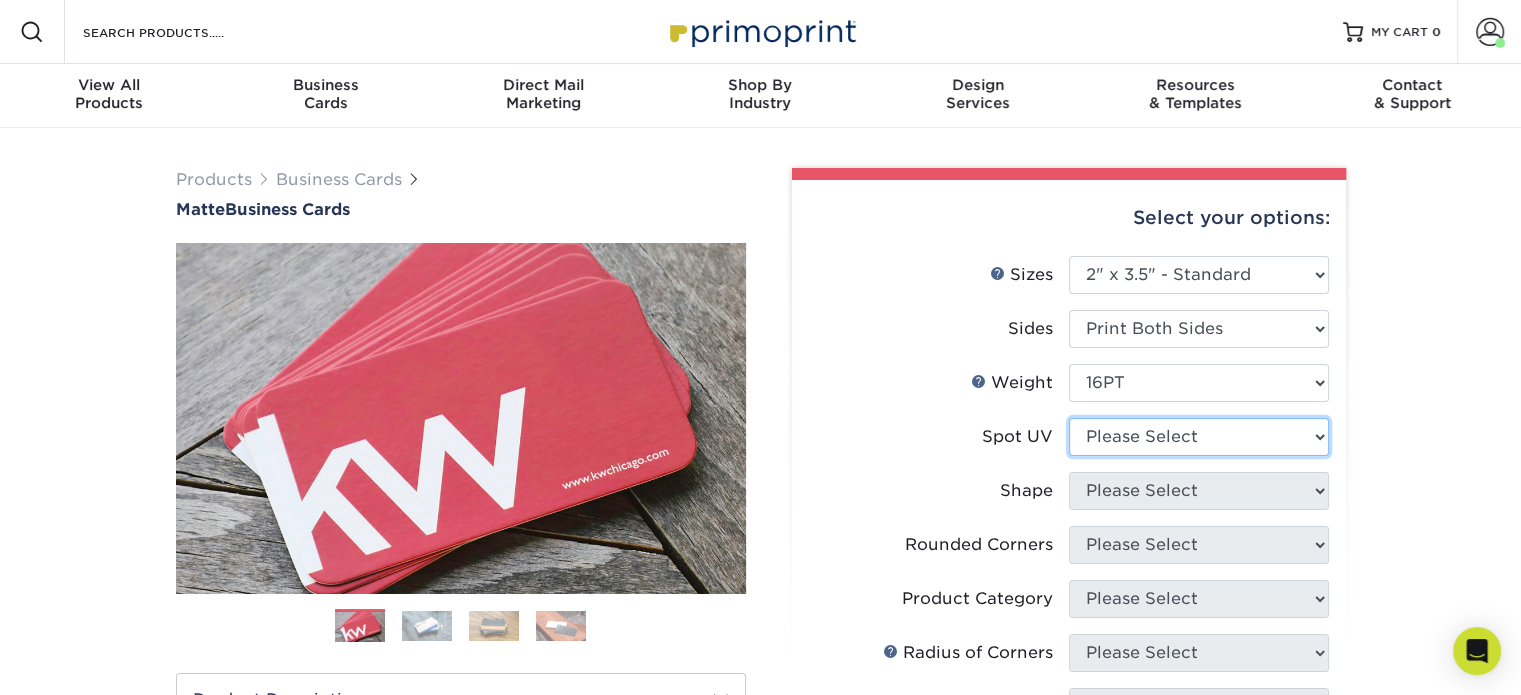 select on "3" 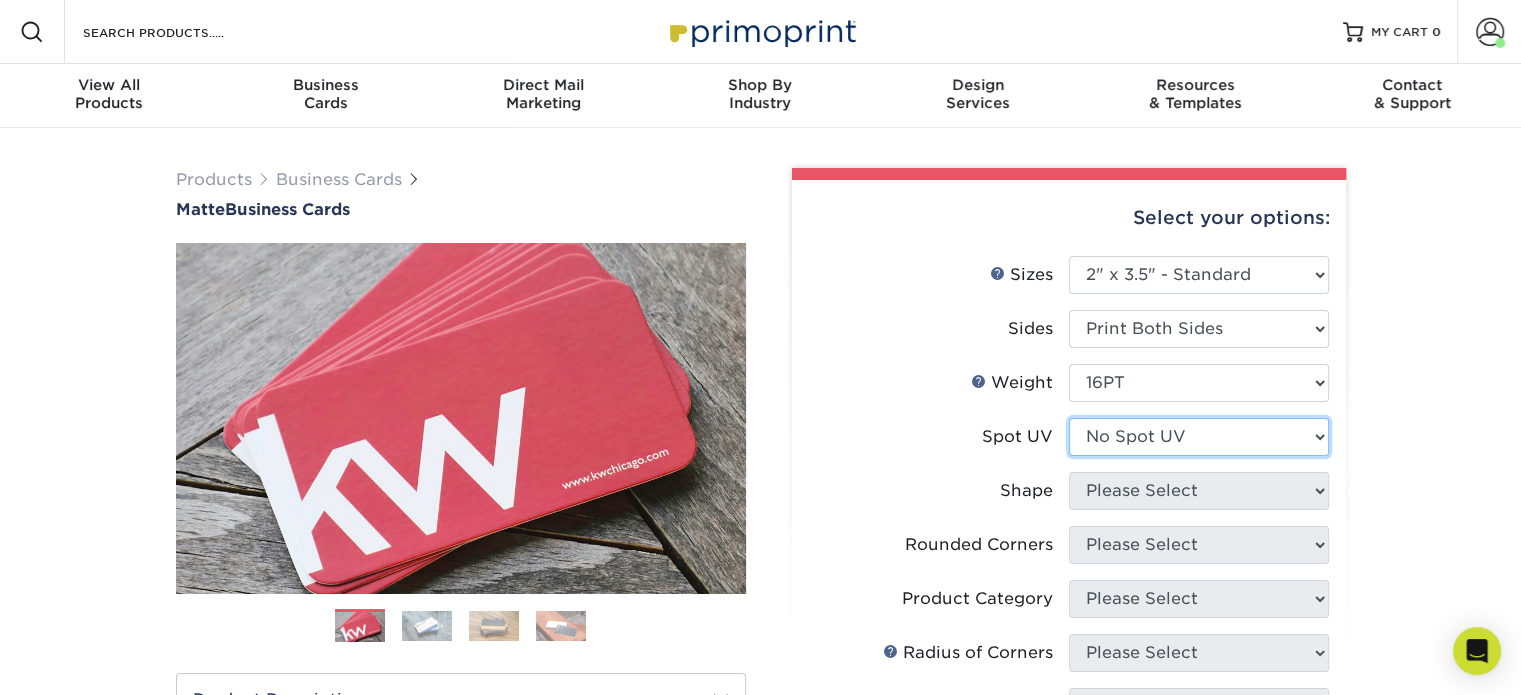 click on "Please Select No Spot UV Front and Back (Both Sides) Front Only Back Only" at bounding box center (1199, 437) 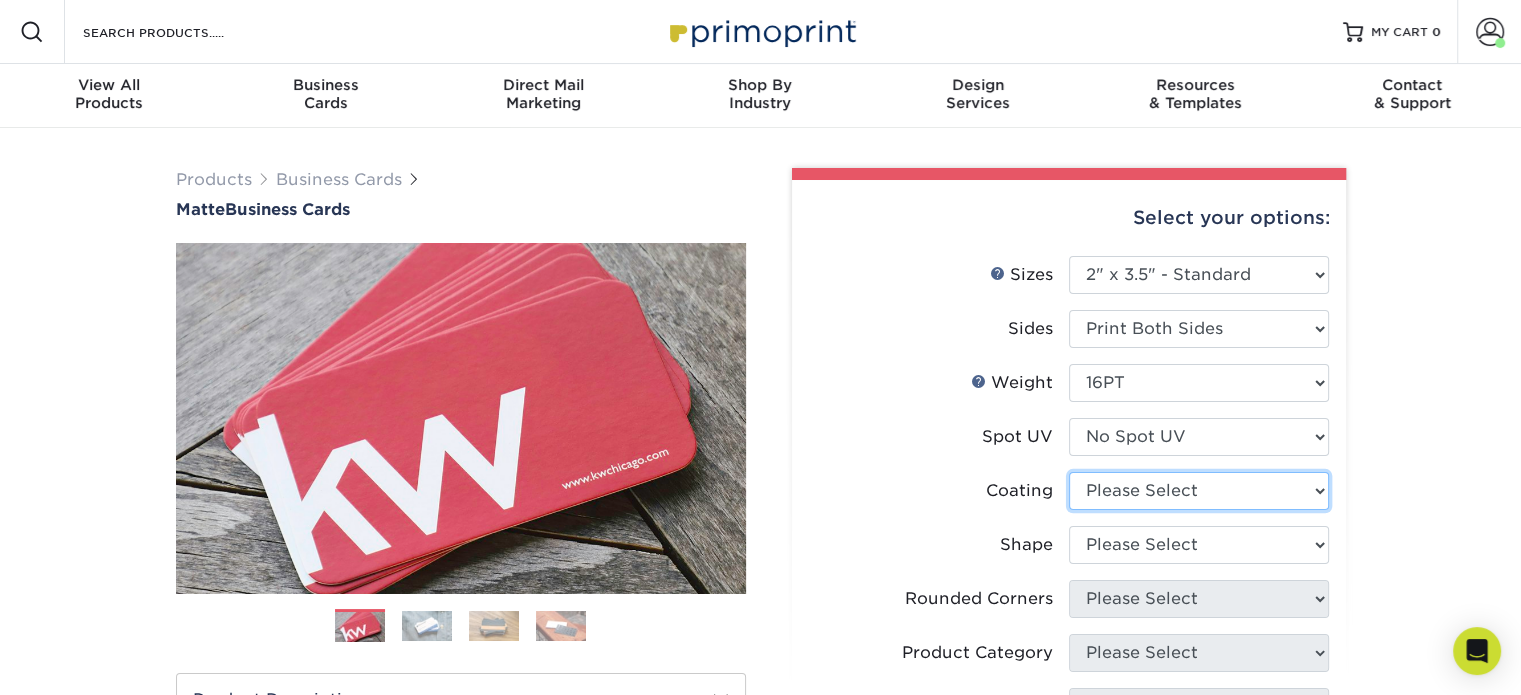 click at bounding box center (1199, 491) 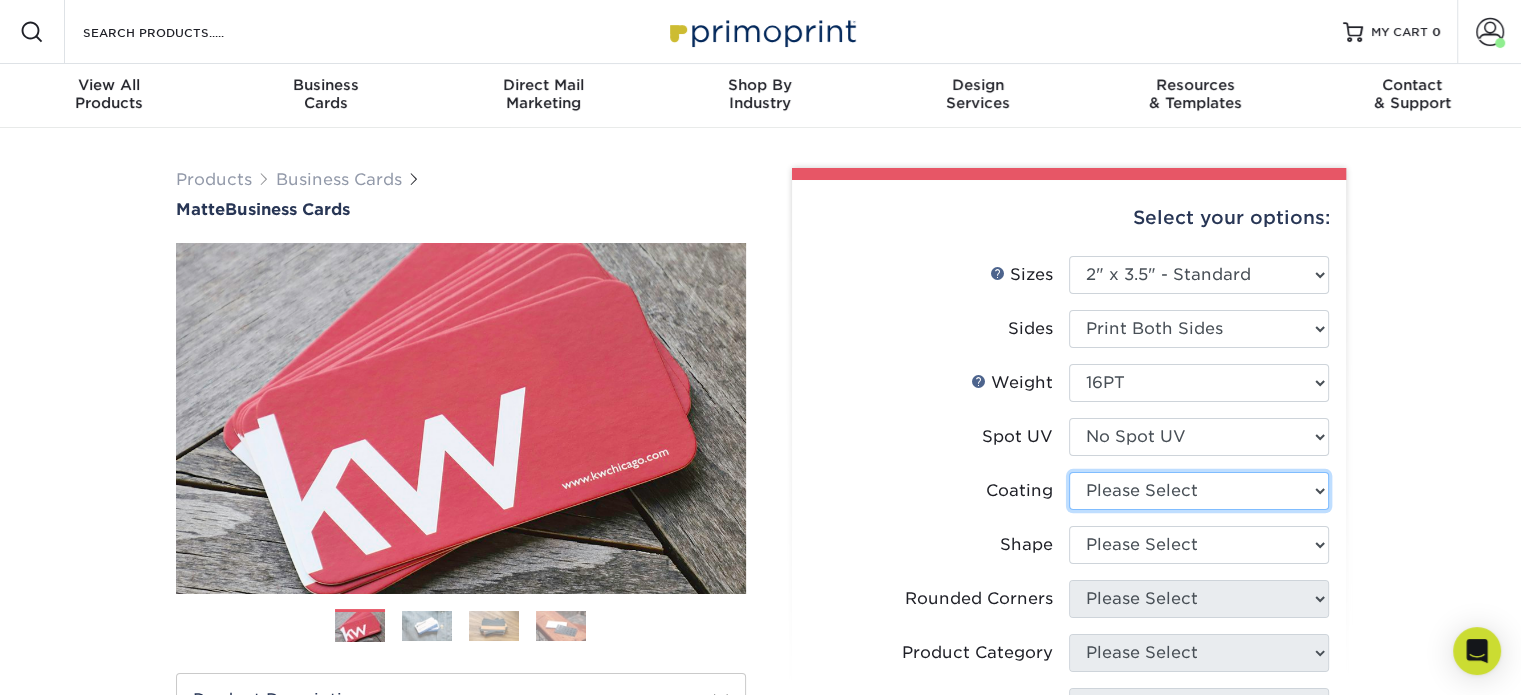 select on "121bb7b5-3b4d-429f-bd8d-bbf80e953313" 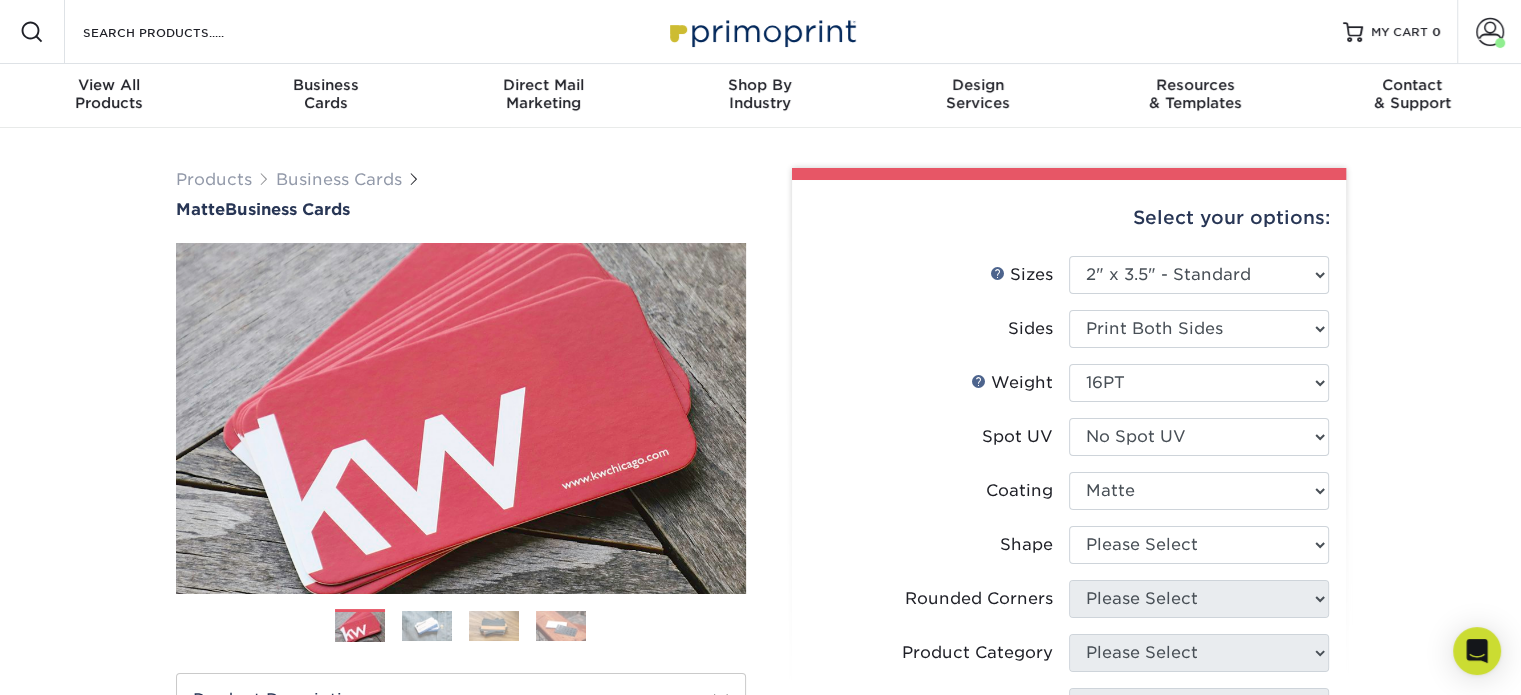 click at bounding box center (1199, 491) 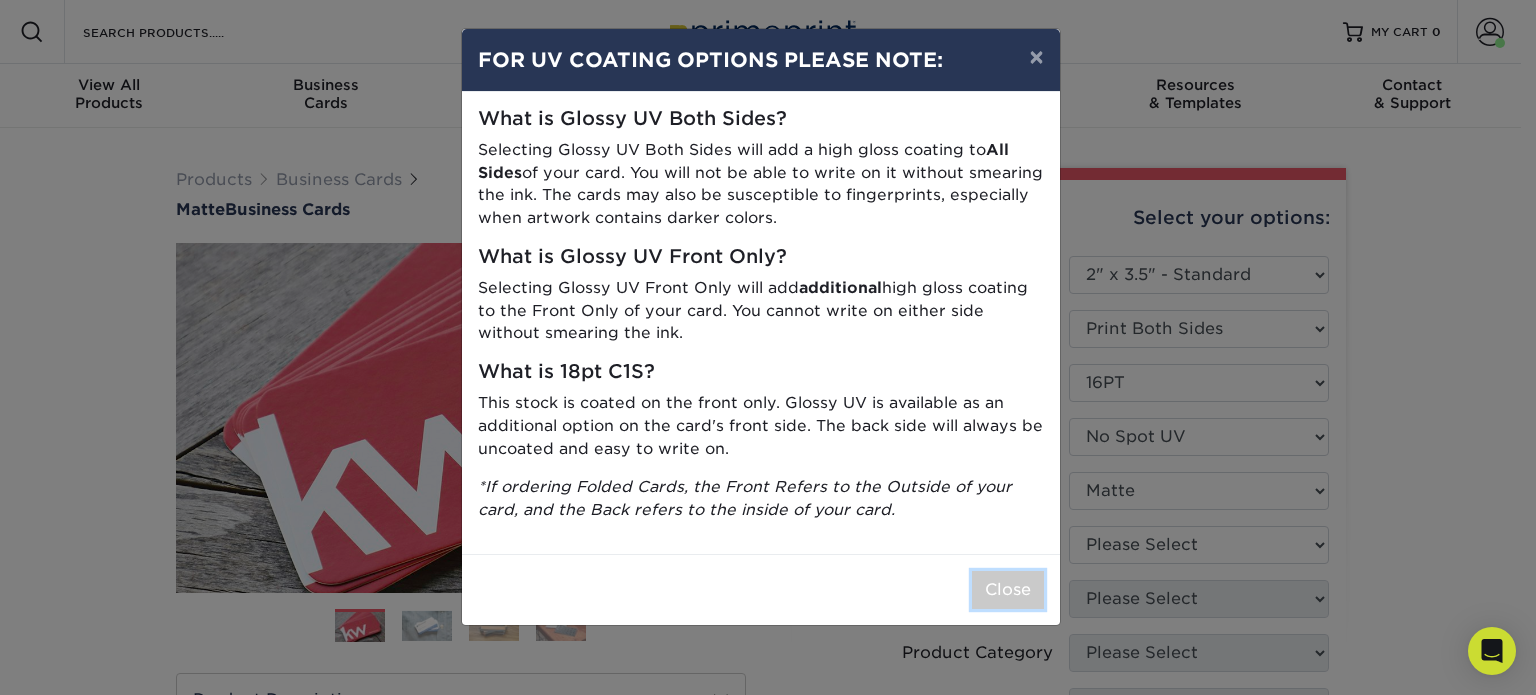 click on "Close" at bounding box center (1008, 590) 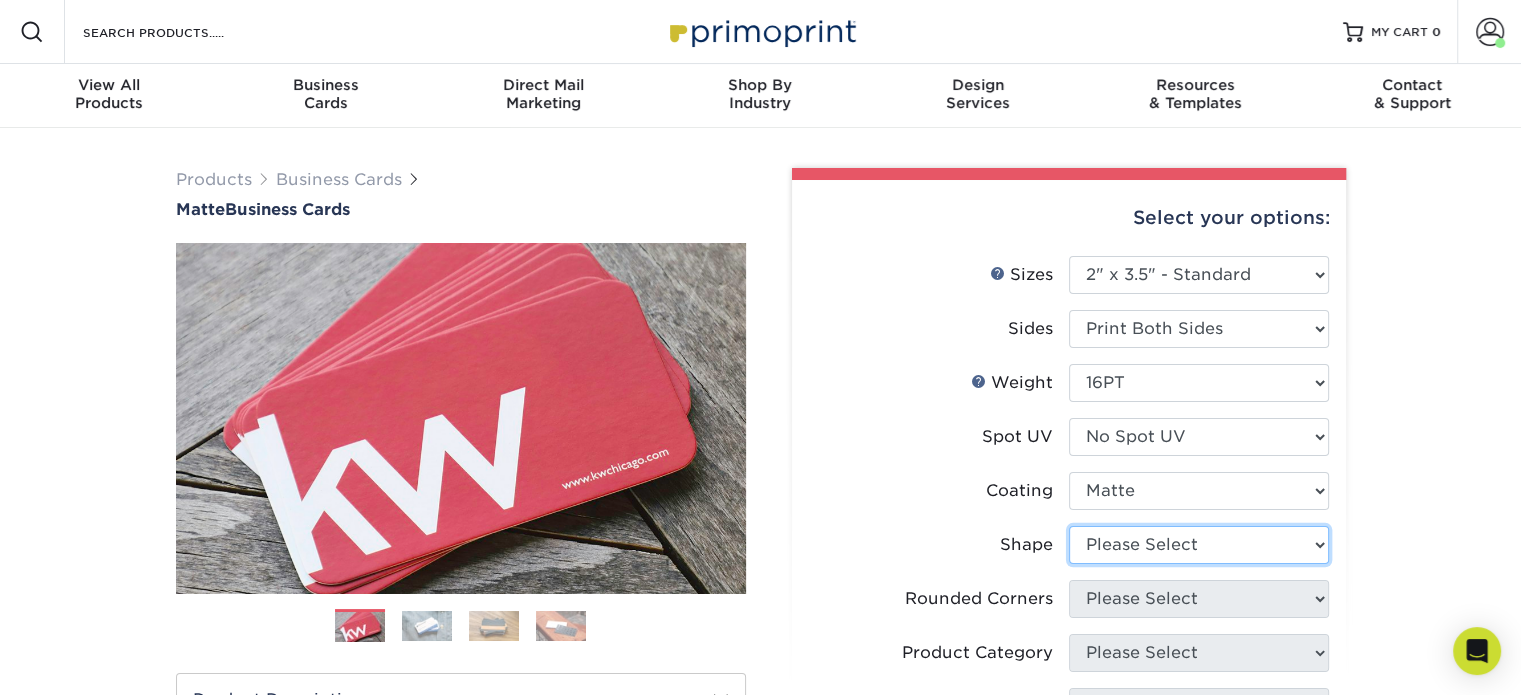click on "Please Select Standard Oval" at bounding box center [1199, 545] 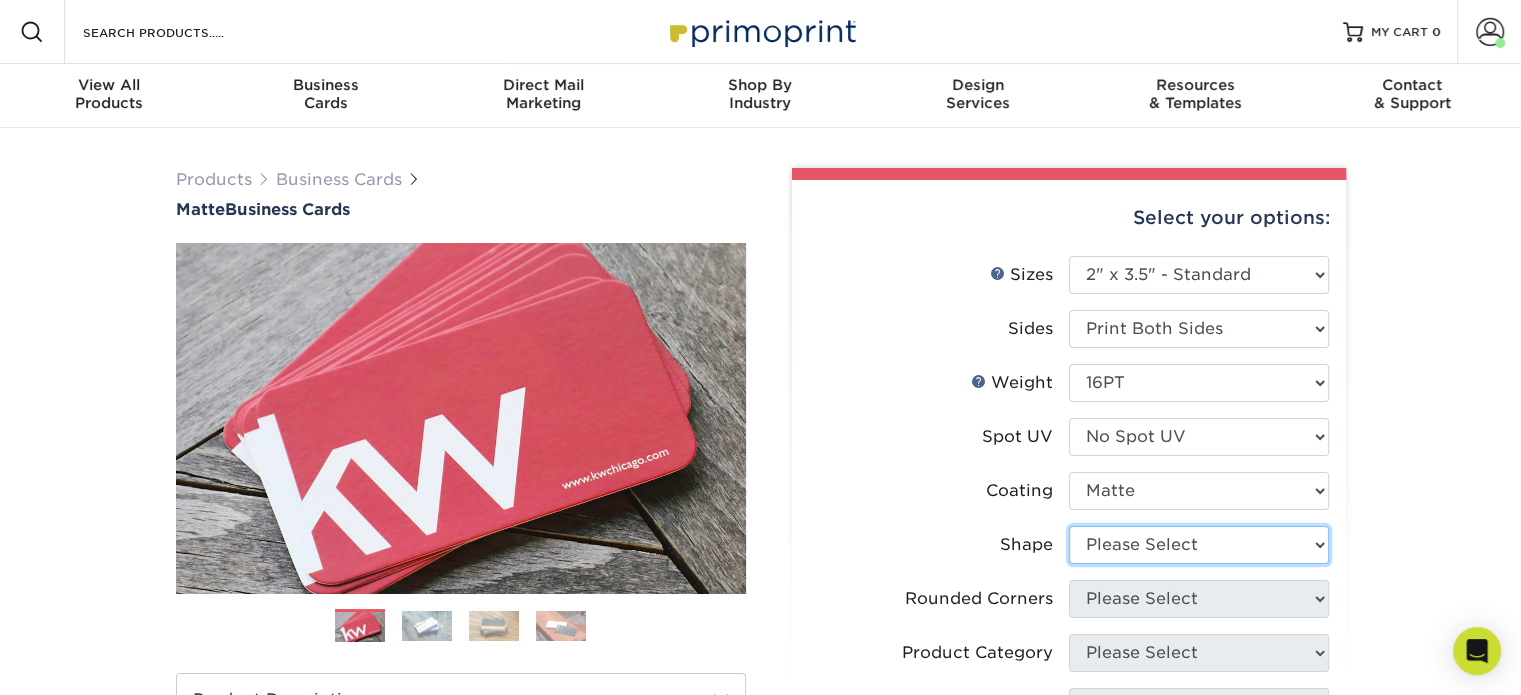 select on "standard" 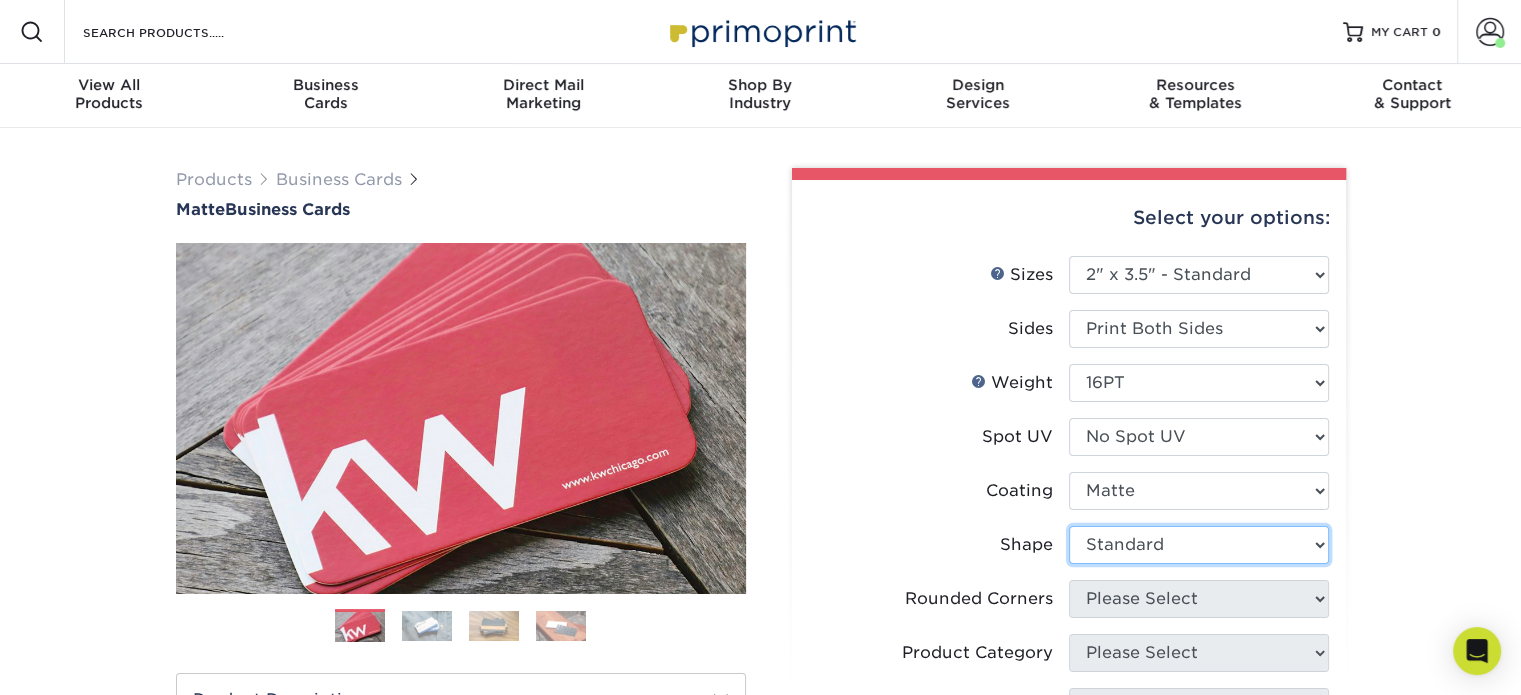 click on "Please Select Standard Oval" at bounding box center (1199, 545) 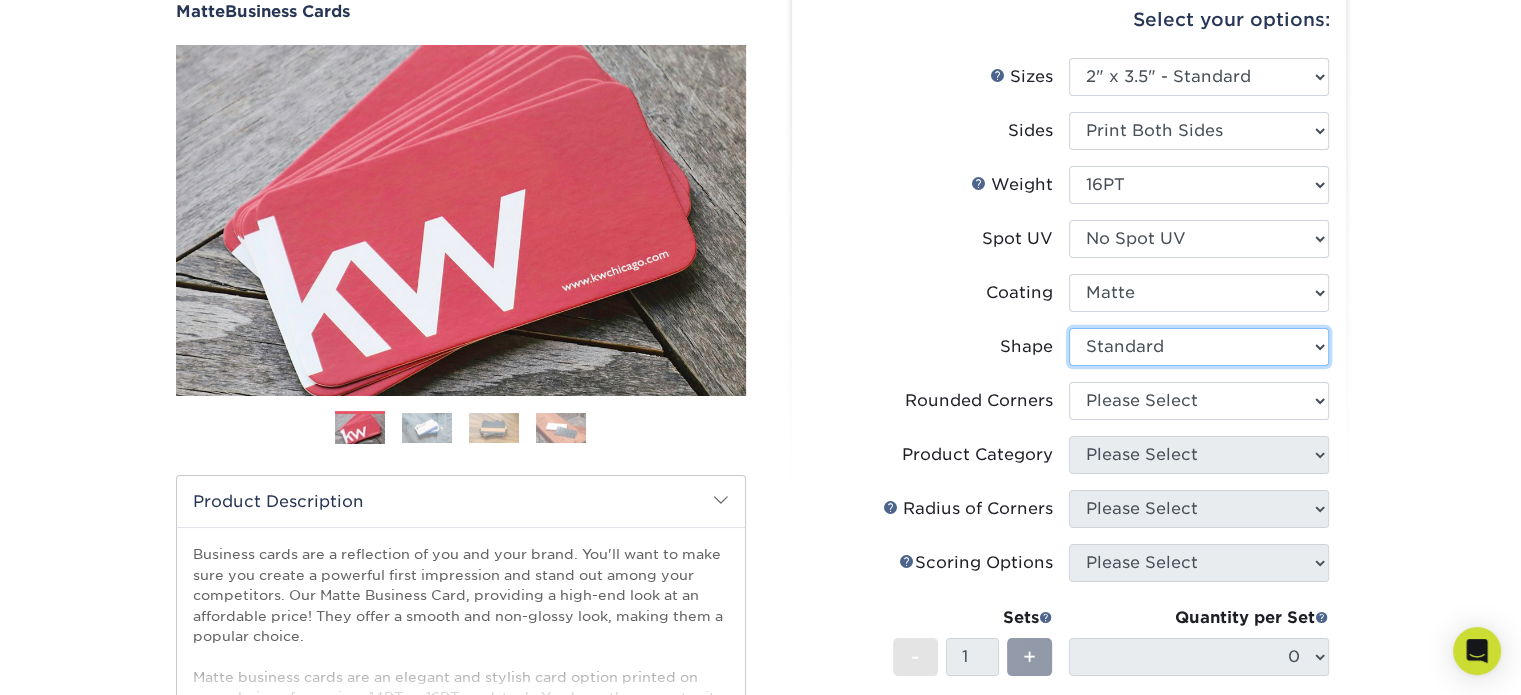 scroll, scrollTop: 200, scrollLeft: 0, axis: vertical 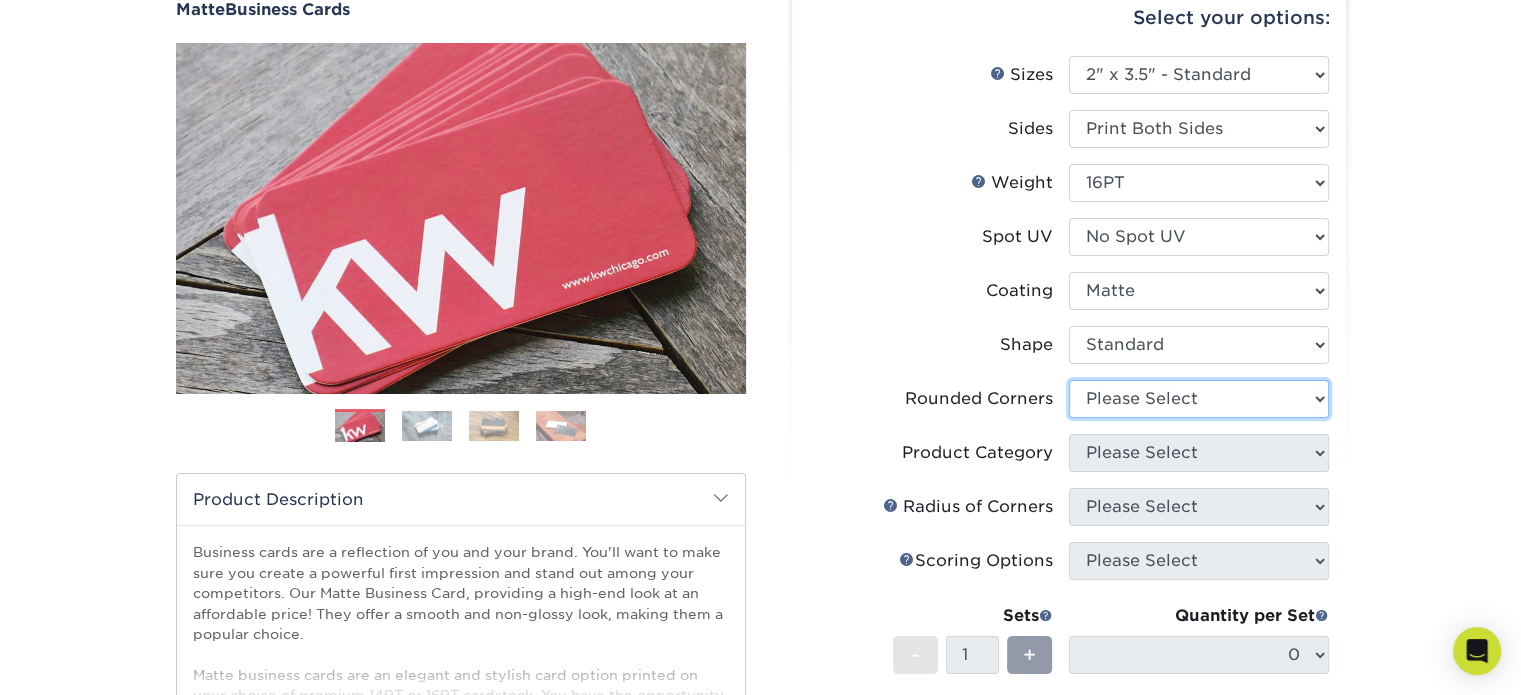 click on "Please Select
Yes - Round 2 Corners                                                    Yes - Round 4 Corners                                                    No" at bounding box center [1199, 399] 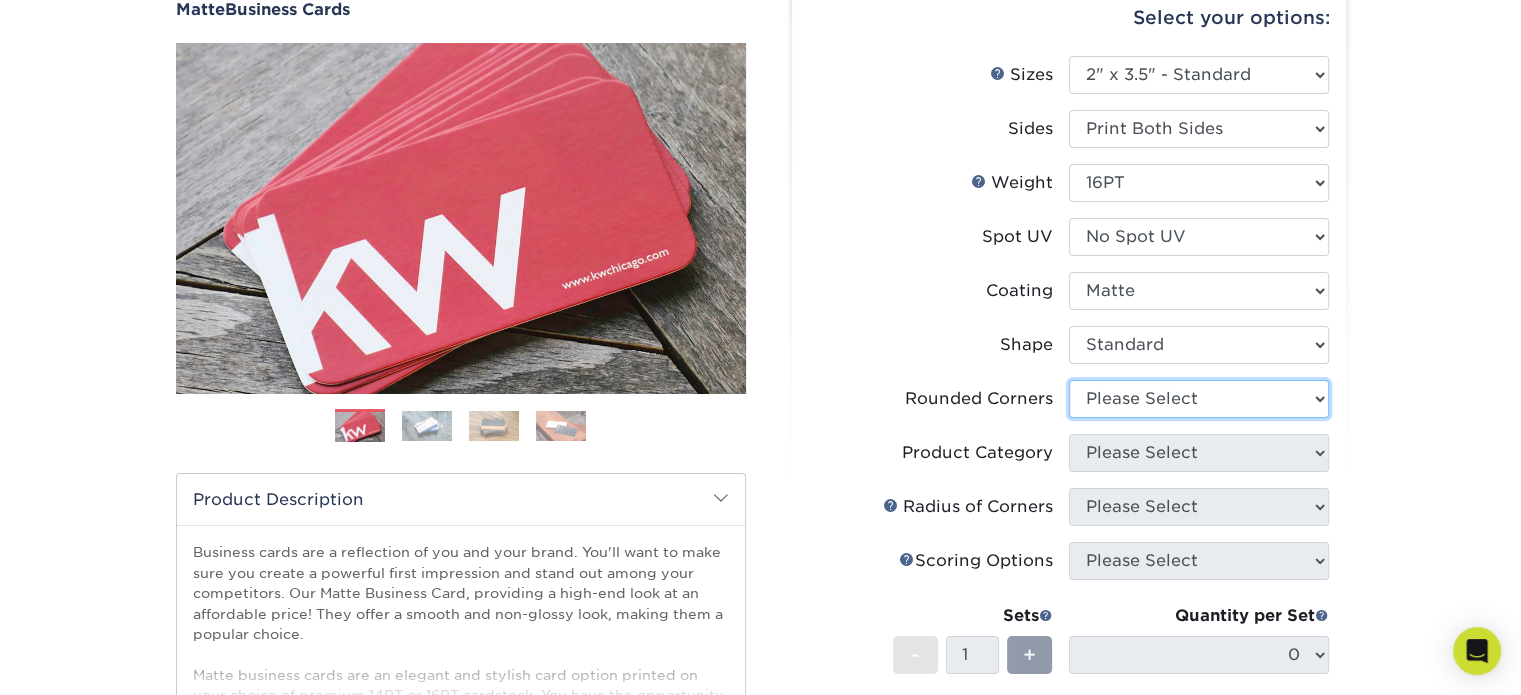 select on "0" 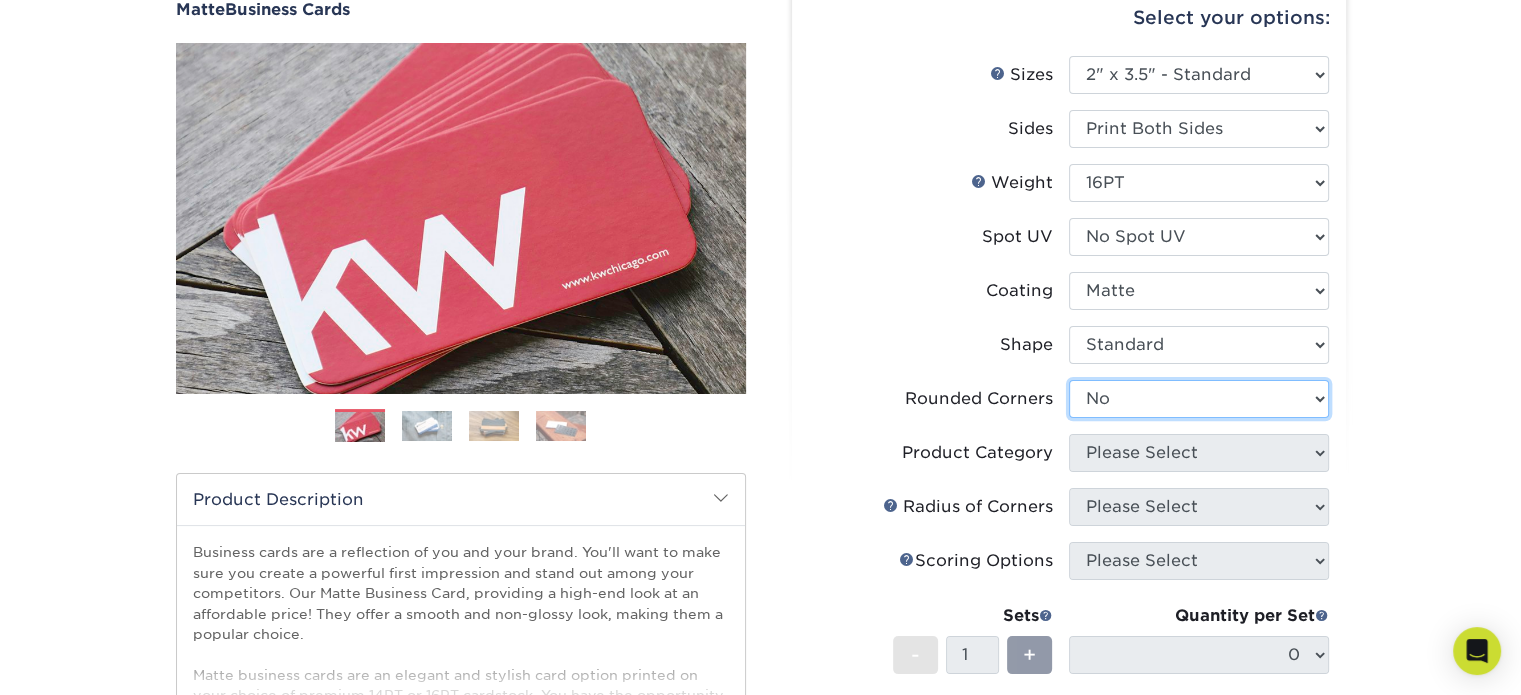 click on "Please Select
Yes - Round 2 Corners                                                    Yes - Round 4 Corners                                                    No" at bounding box center [1199, 399] 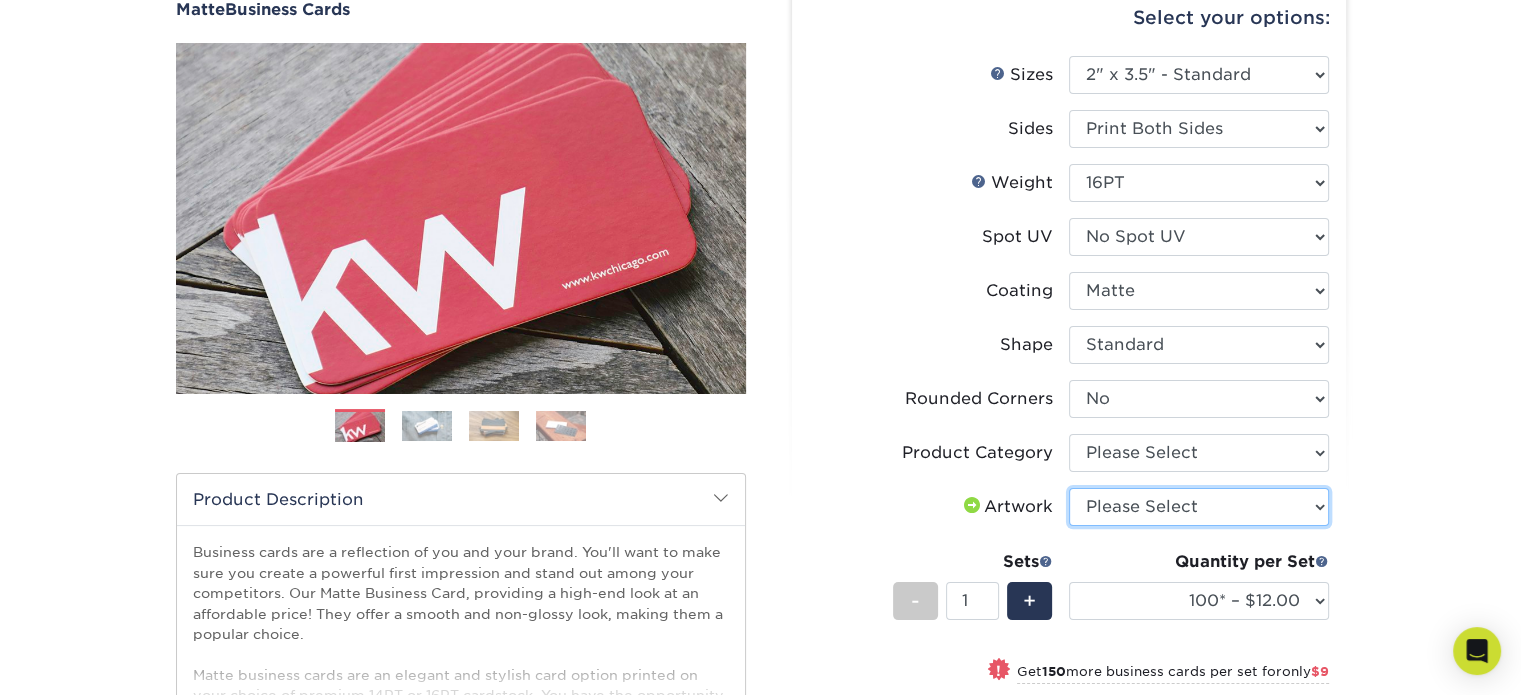 click on "Please Select I will upload files I need a design - $100" at bounding box center (1199, 507) 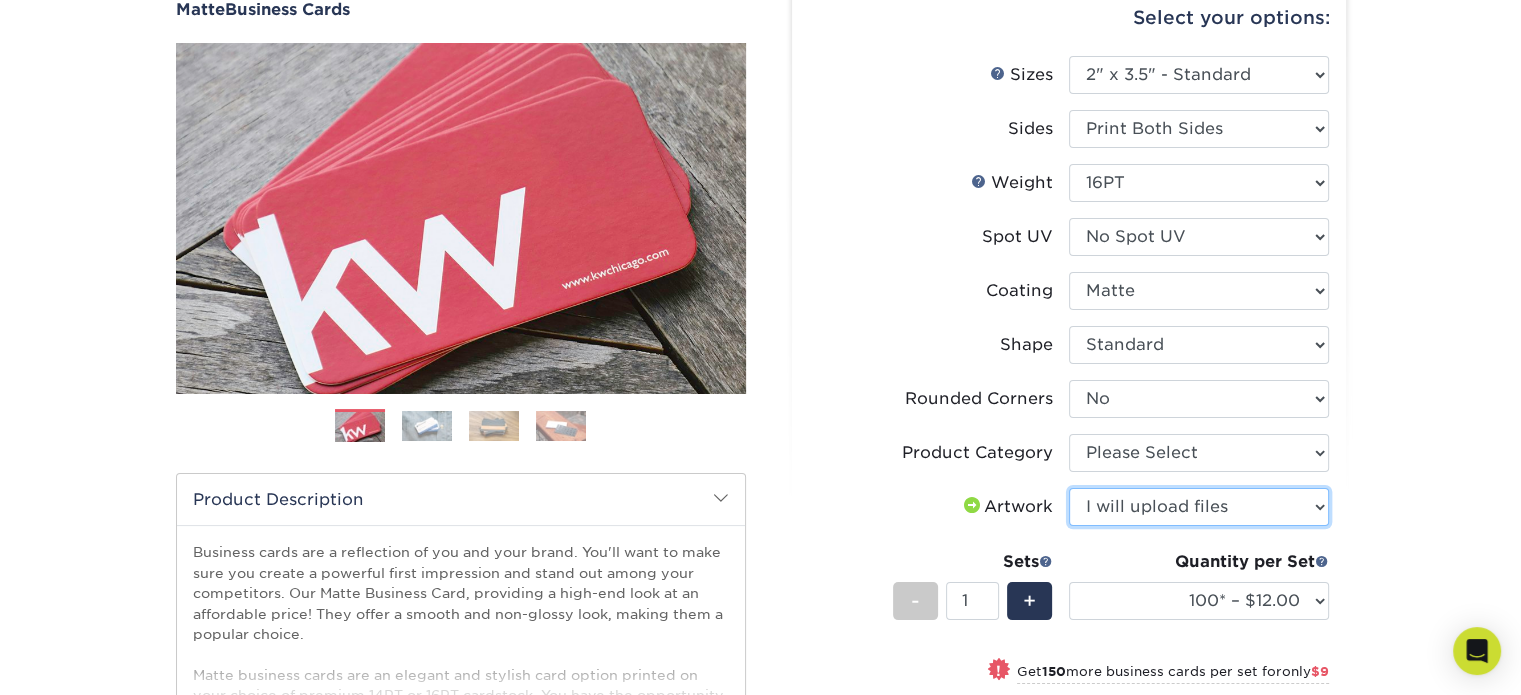 click on "Please Select I will upload files I need a design - $100" at bounding box center [1199, 507] 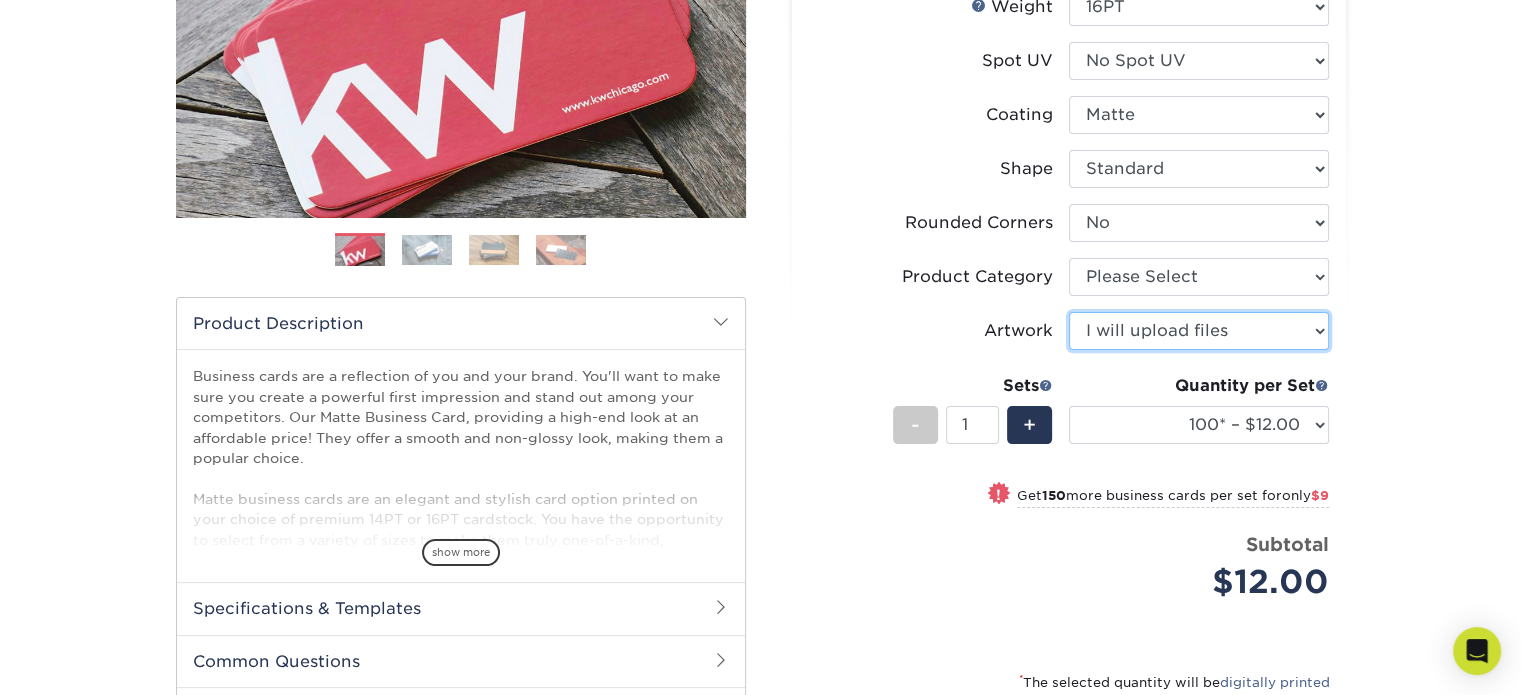 scroll, scrollTop: 400, scrollLeft: 0, axis: vertical 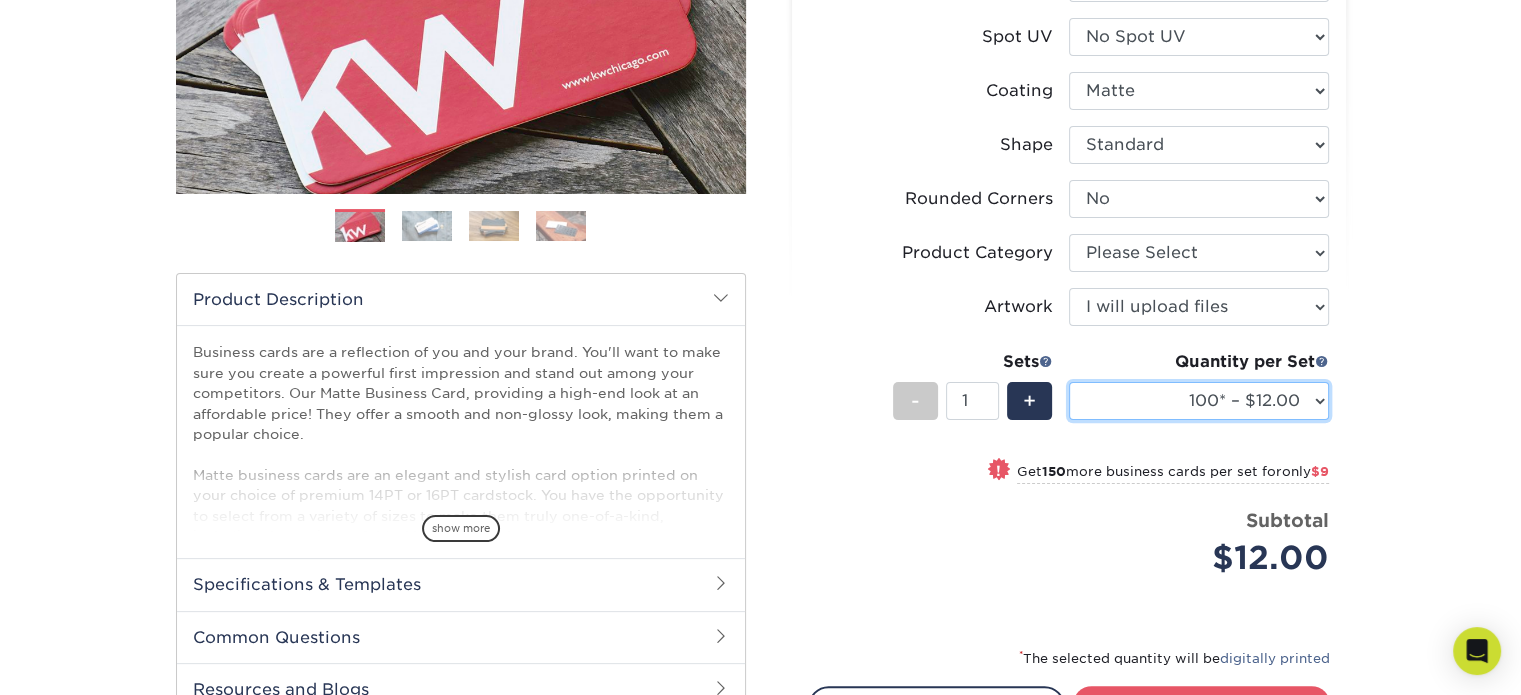 click on "100* – $12.00 250* – $21.00 500 – $42.00 1000 – $53.00 2500 – $95.00 5000 – $183.00 7500 – $269.00 10000 – $321.00 15000 – $474.00 20000 – $623.00 25000 – $771.00 30000 – $919.00 35000 – $1067.00 40000 – $1215.00 45000 – $1358.00 50000 – $1501.00 55000 – $1640.00 60000 – $1783.00 65000 – $1926.00 70000 – $2064.00 75000 – $2202.00 80000 – $2341.00 85000 – $2439.00 90000 – $2612.00 95000 – $2750.00 100000 – $2879.00" at bounding box center [1199, 401] 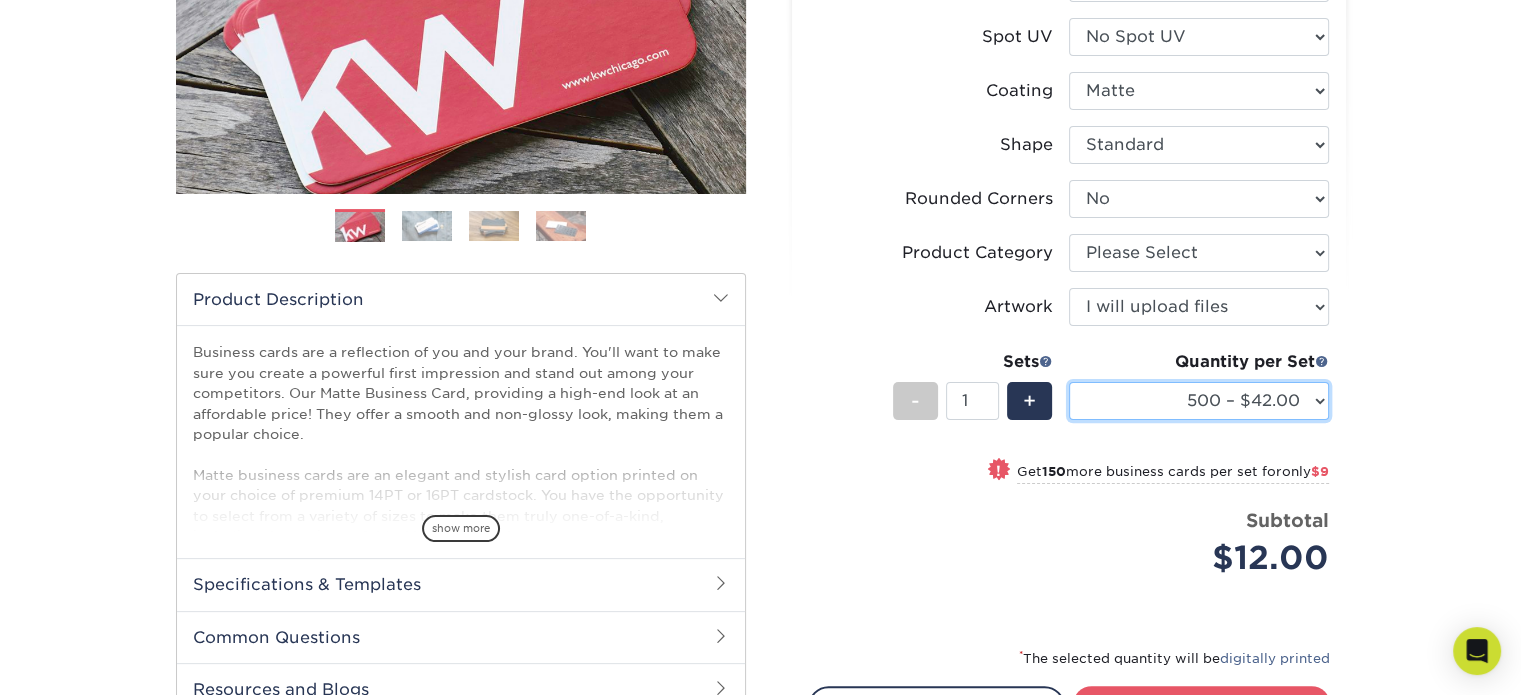 click on "100* – $12.00 250* – $21.00 500 – $42.00 1000 – $53.00 2500 – $95.00 5000 – $183.00 7500 – $269.00 10000 – $321.00 15000 – $474.00 20000 – $623.00 25000 – $771.00 30000 – $919.00 35000 – $1067.00 40000 – $1215.00 45000 – $1358.00 50000 – $1501.00 55000 – $1640.00 60000 – $1783.00 65000 – $1926.00 70000 – $2064.00 75000 – $2202.00 80000 – $2341.00 85000 – $2439.00 90000 – $2612.00 95000 – $2750.00 100000 – $2879.00" at bounding box center (1199, 401) 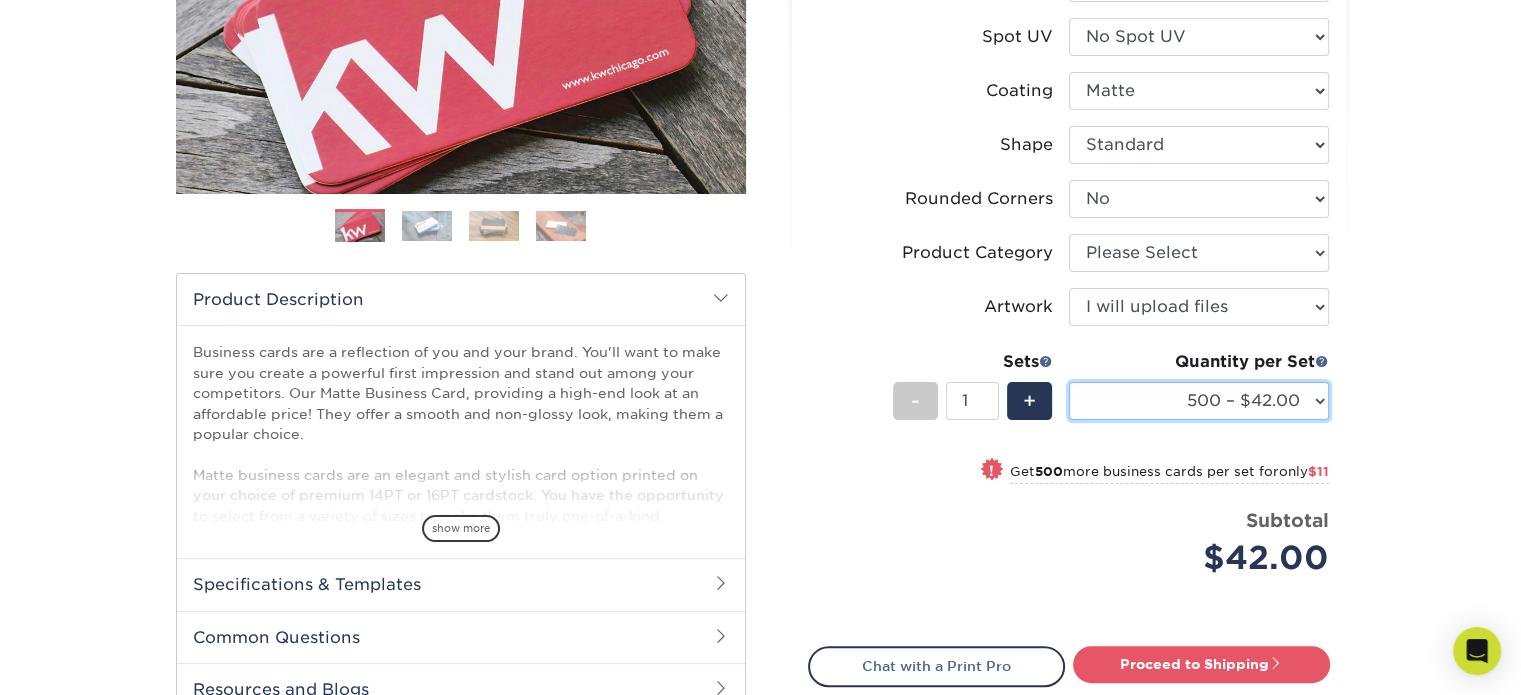 click on "100* – $12.00 250* – $21.00 500 – $42.00 1000 – $53.00 2500 – $95.00 5000 – $183.00 7500 – $269.00 10000 – $321.00 15000 – $474.00 20000 – $623.00 25000 – $771.00 30000 – $919.00 35000 – $1067.00 40000 – $1215.00 45000 – $1358.00 50000 – $1501.00 55000 – $1640.00 60000 – $1783.00 65000 – $1926.00 70000 – $2064.00 75000 – $2202.00 80000 – $2341.00 85000 – $2439.00 90000 – $2612.00 95000 – $2750.00 100000 – $2879.00" at bounding box center (1199, 401) 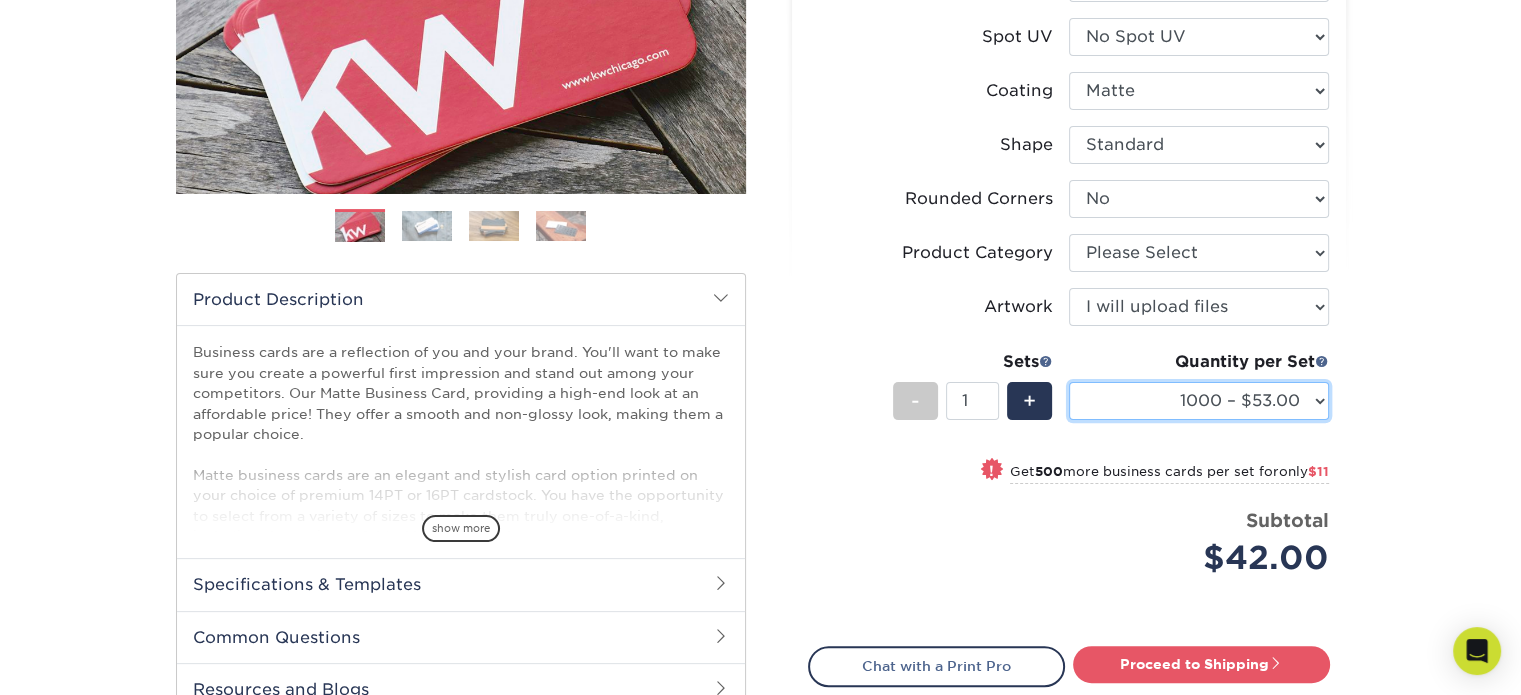 click on "100* – $12.00 250* – $21.00 500 – $42.00 1000 – $53.00 2500 – $95.00 5000 – $183.00 7500 – $269.00 10000 – $321.00 15000 – $474.00 20000 – $623.00 25000 – $771.00 30000 – $919.00 35000 – $1067.00 40000 – $1215.00 45000 – $1358.00 50000 – $1501.00 55000 – $1640.00 60000 – $1783.00 65000 – $1926.00 70000 – $2064.00 75000 – $2202.00 80000 – $2341.00 85000 – $2439.00 90000 – $2612.00 95000 – $2750.00 100000 – $2879.00" at bounding box center (1199, 401) 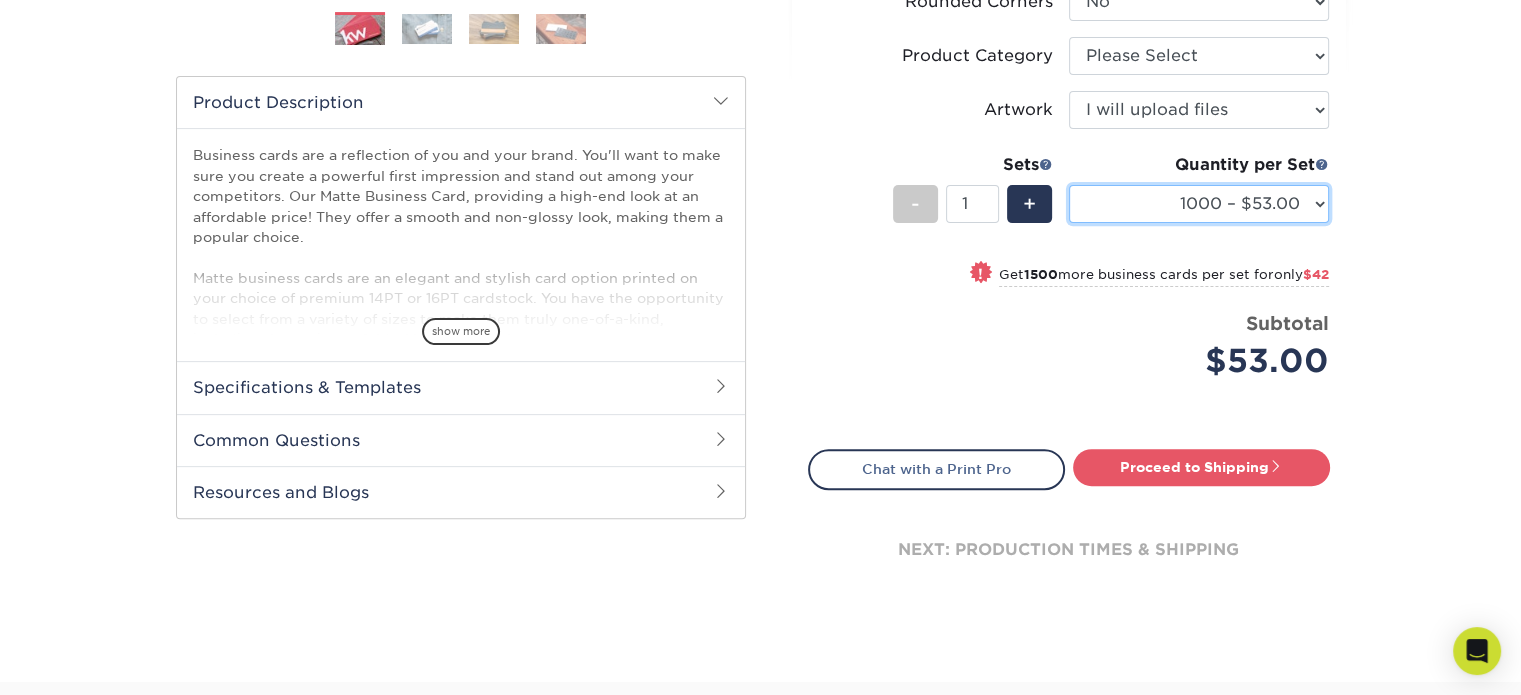 scroll, scrollTop: 600, scrollLeft: 0, axis: vertical 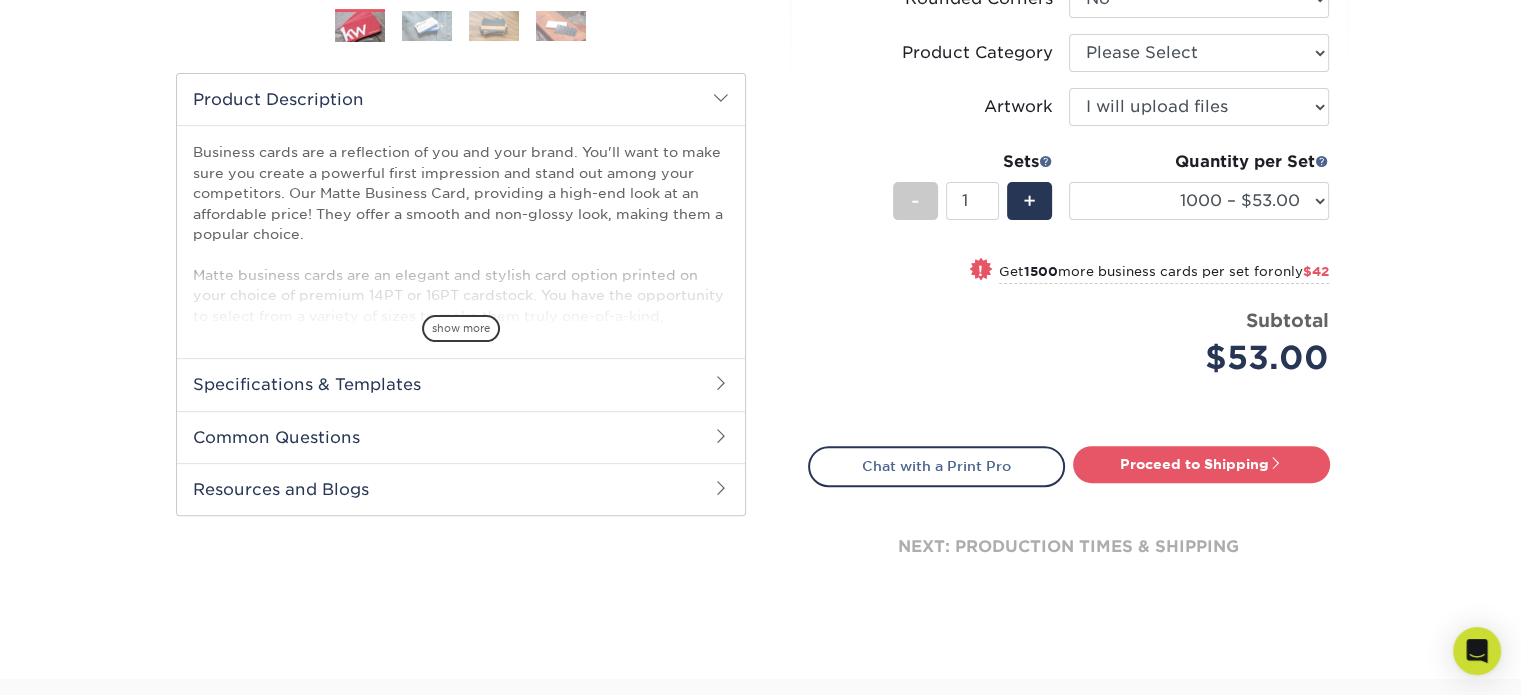 click on "+" at bounding box center (1029, 201) 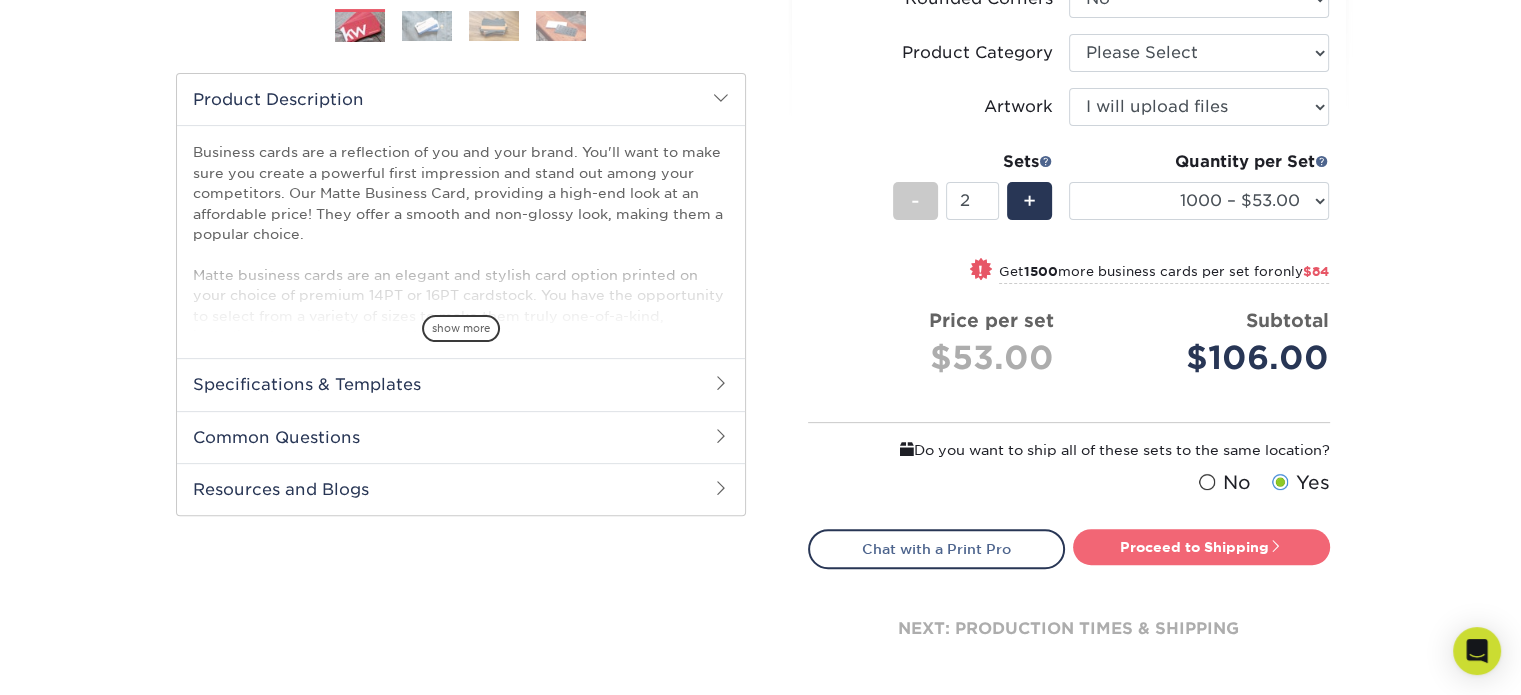 click on "Proceed to Shipping" at bounding box center (1201, 547) 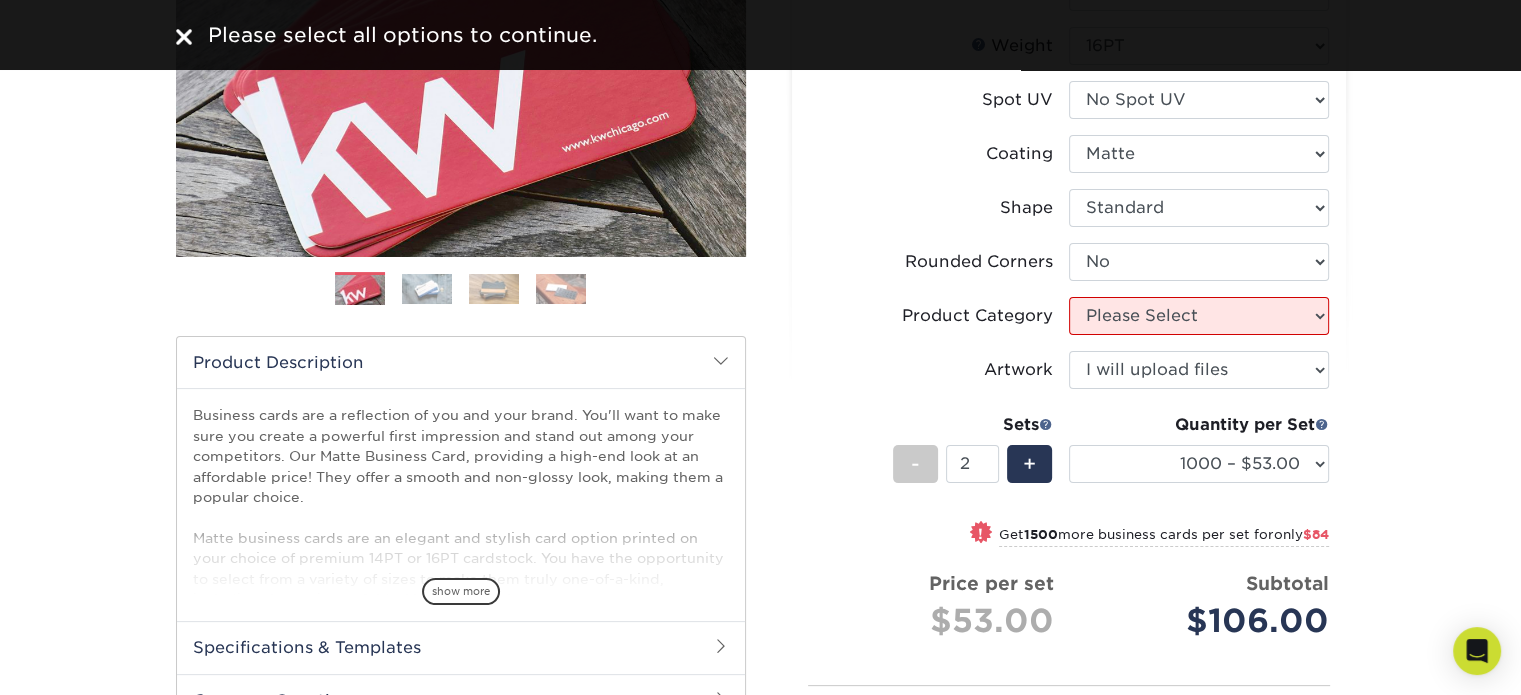 scroll, scrollTop: 300, scrollLeft: 0, axis: vertical 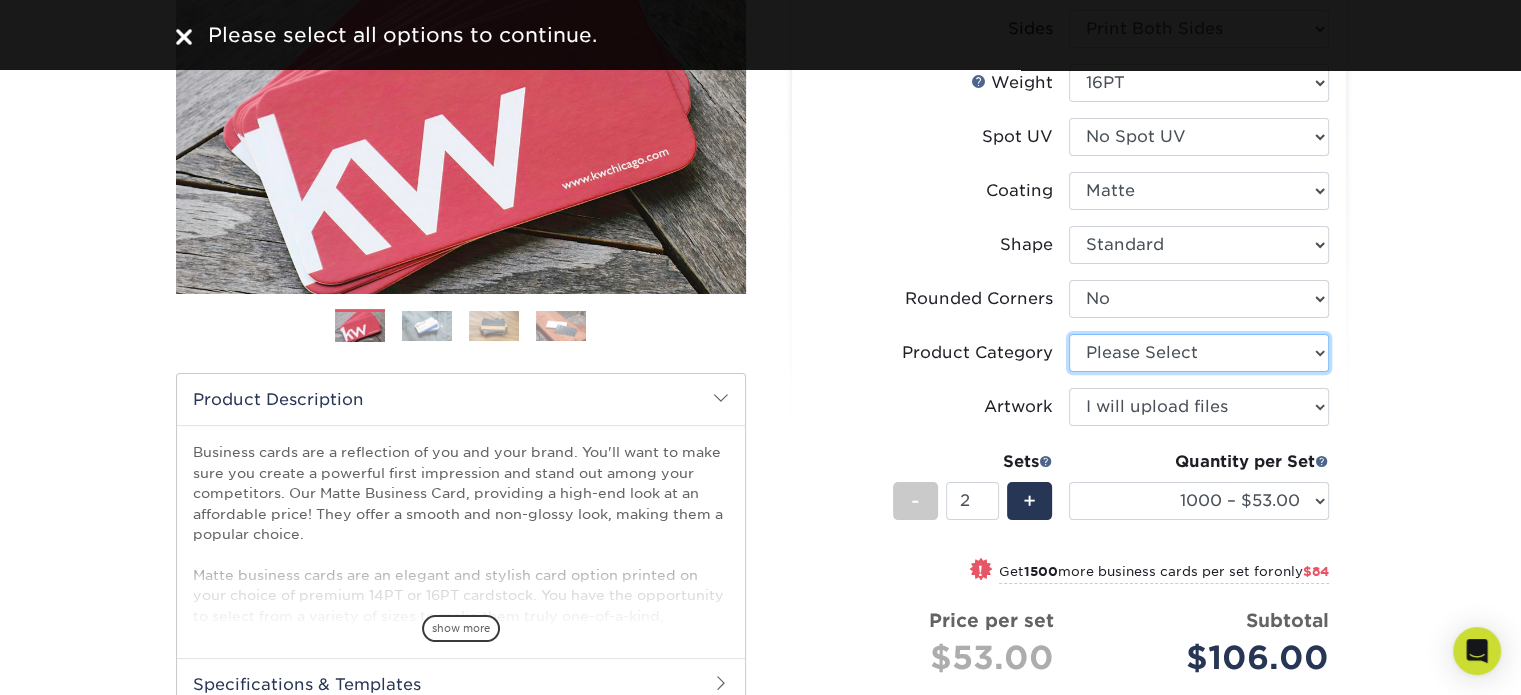 click on "Please Select Business Cards" at bounding box center [1199, 353] 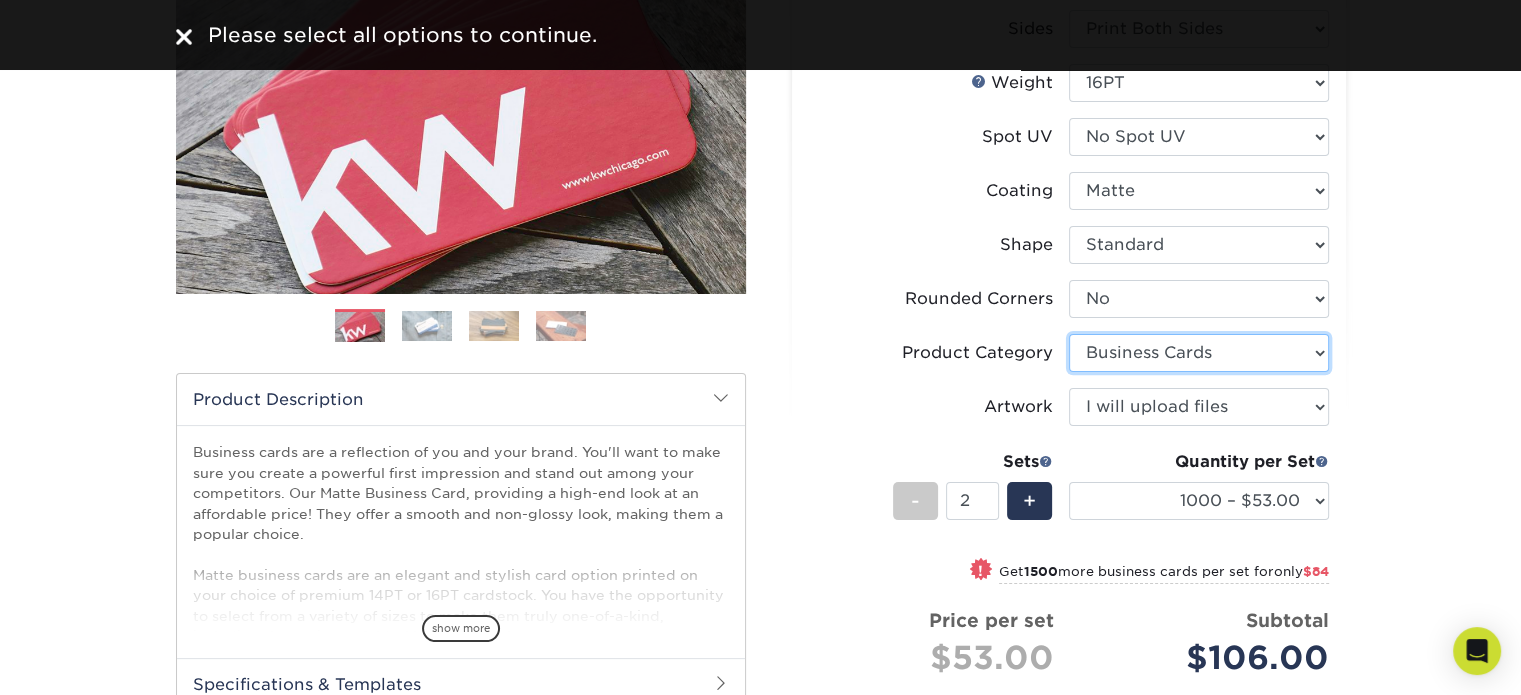 click on "Please Select Business Cards" at bounding box center (1199, 353) 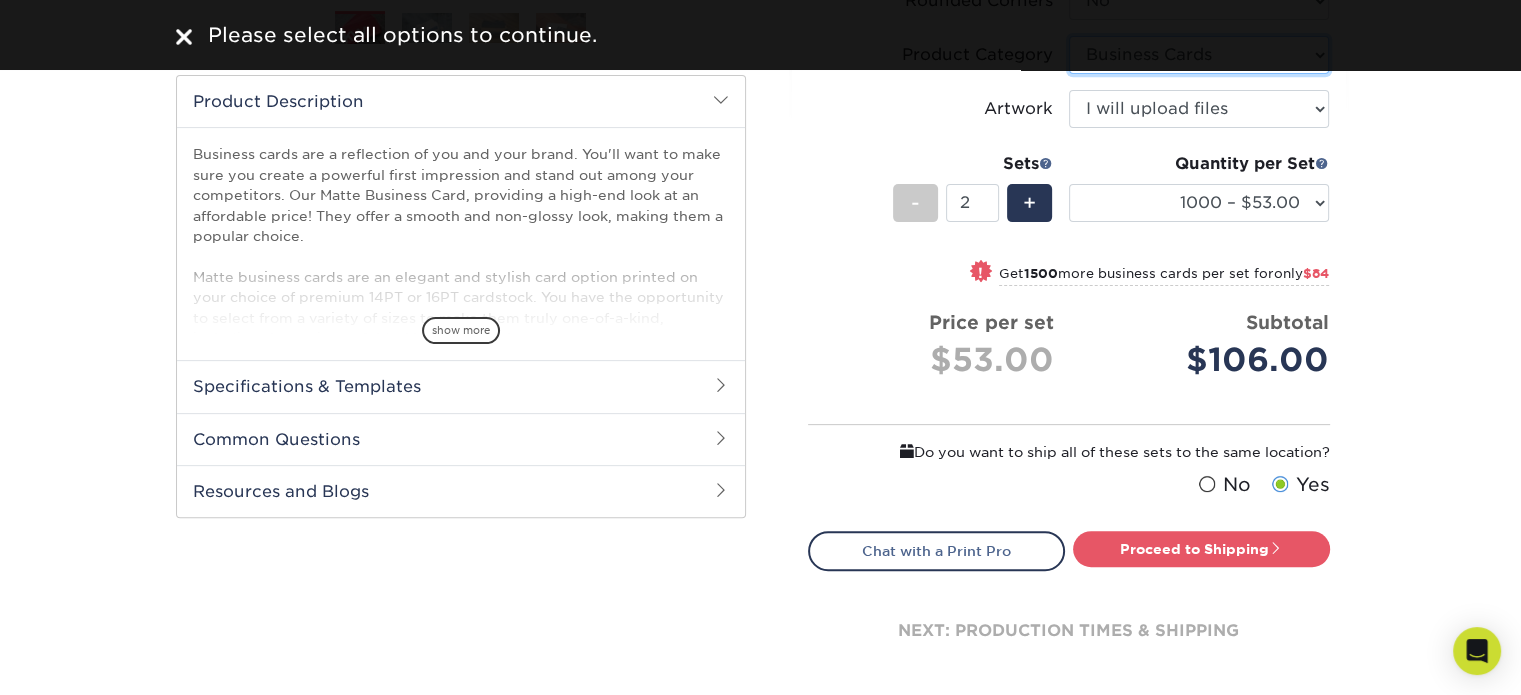 scroll, scrollTop: 600, scrollLeft: 0, axis: vertical 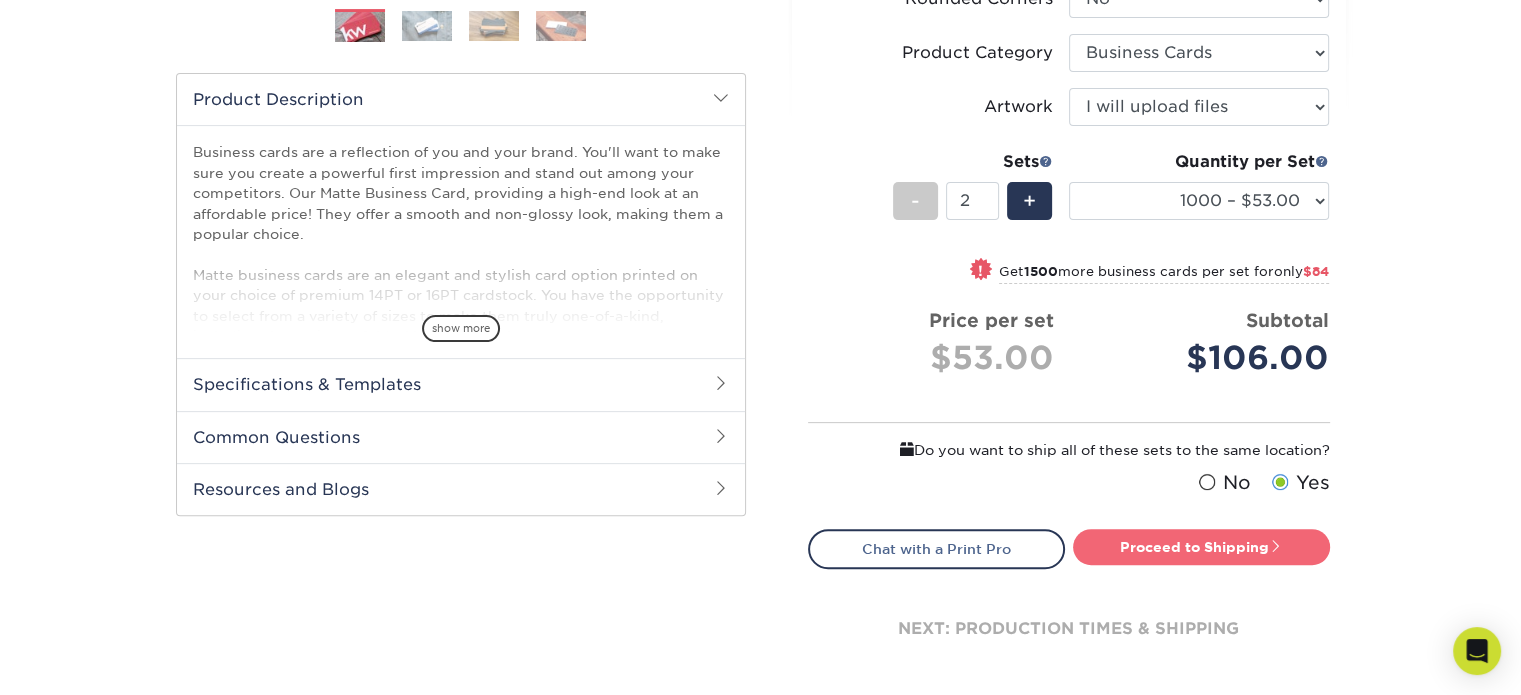 click on "Proceed to Shipping" at bounding box center [1201, 547] 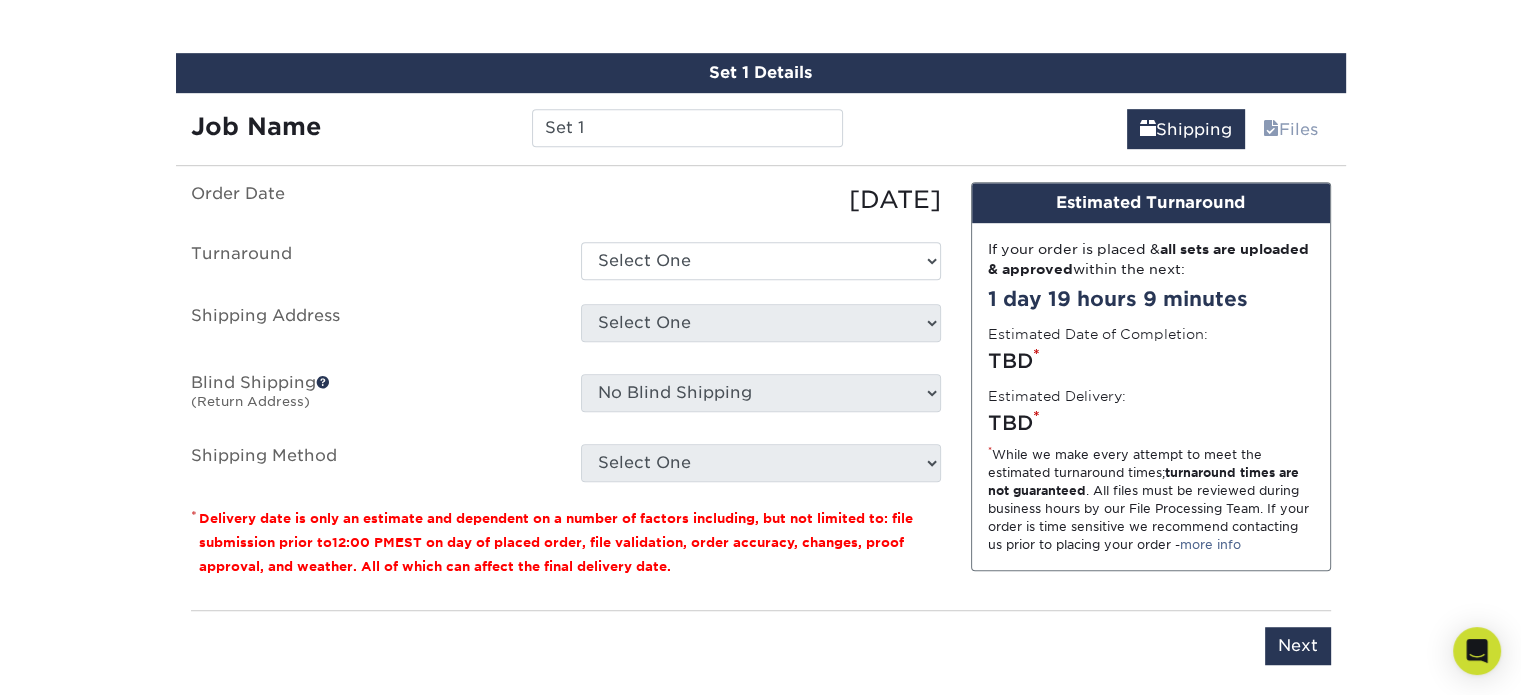 scroll, scrollTop: 1280, scrollLeft: 0, axis: vertical 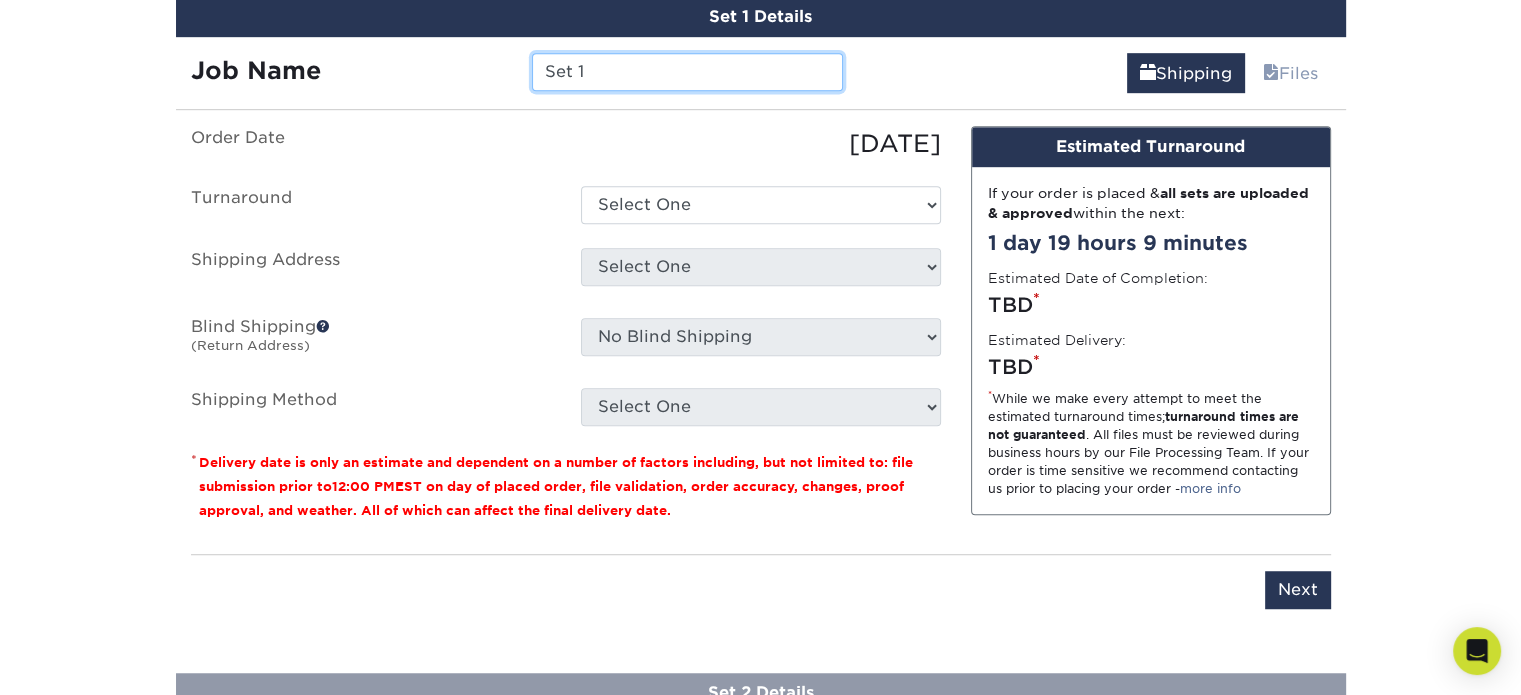 drag, startPoint x: 600, startPoint y: 25, endPoint x: 433, endPoint y: -1, distance: 169.01184 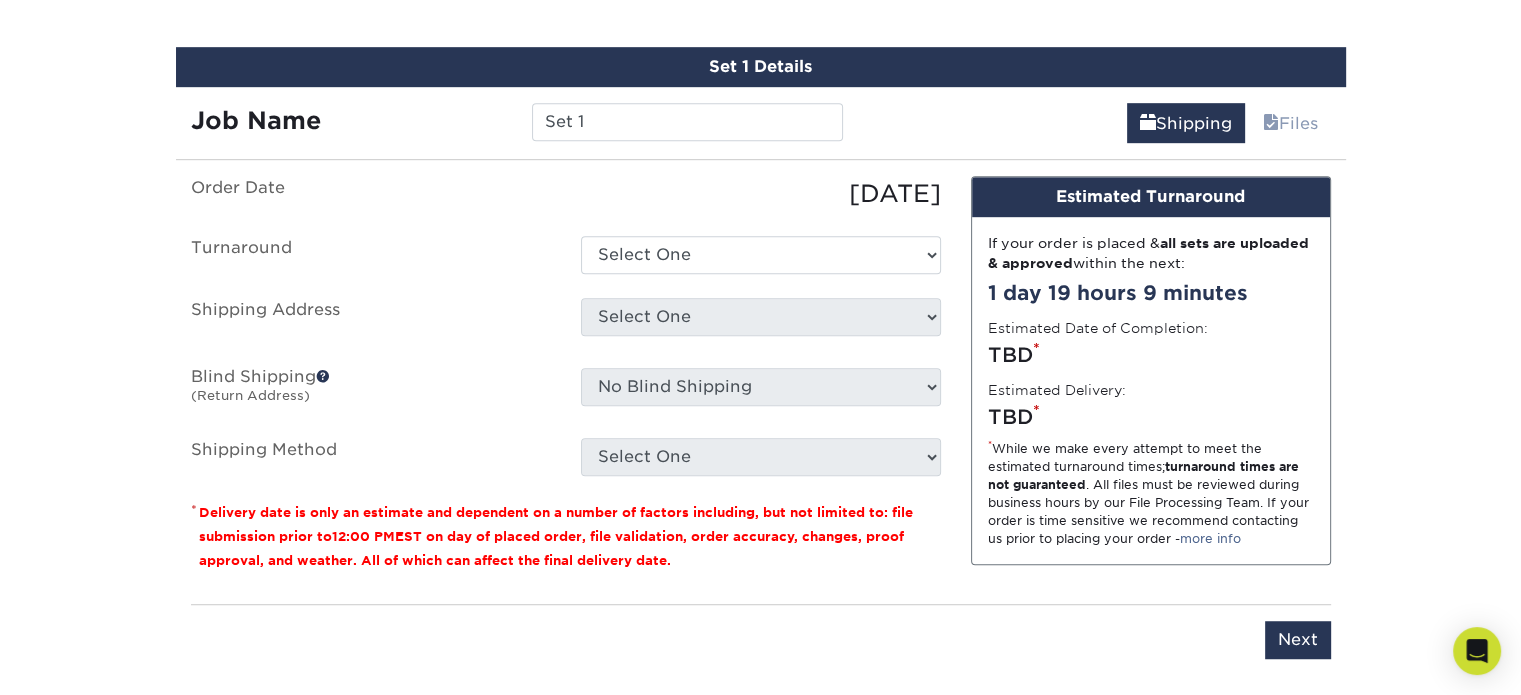 scroll, scrollTop: 944, scrollLeft: 0, axis: vertical 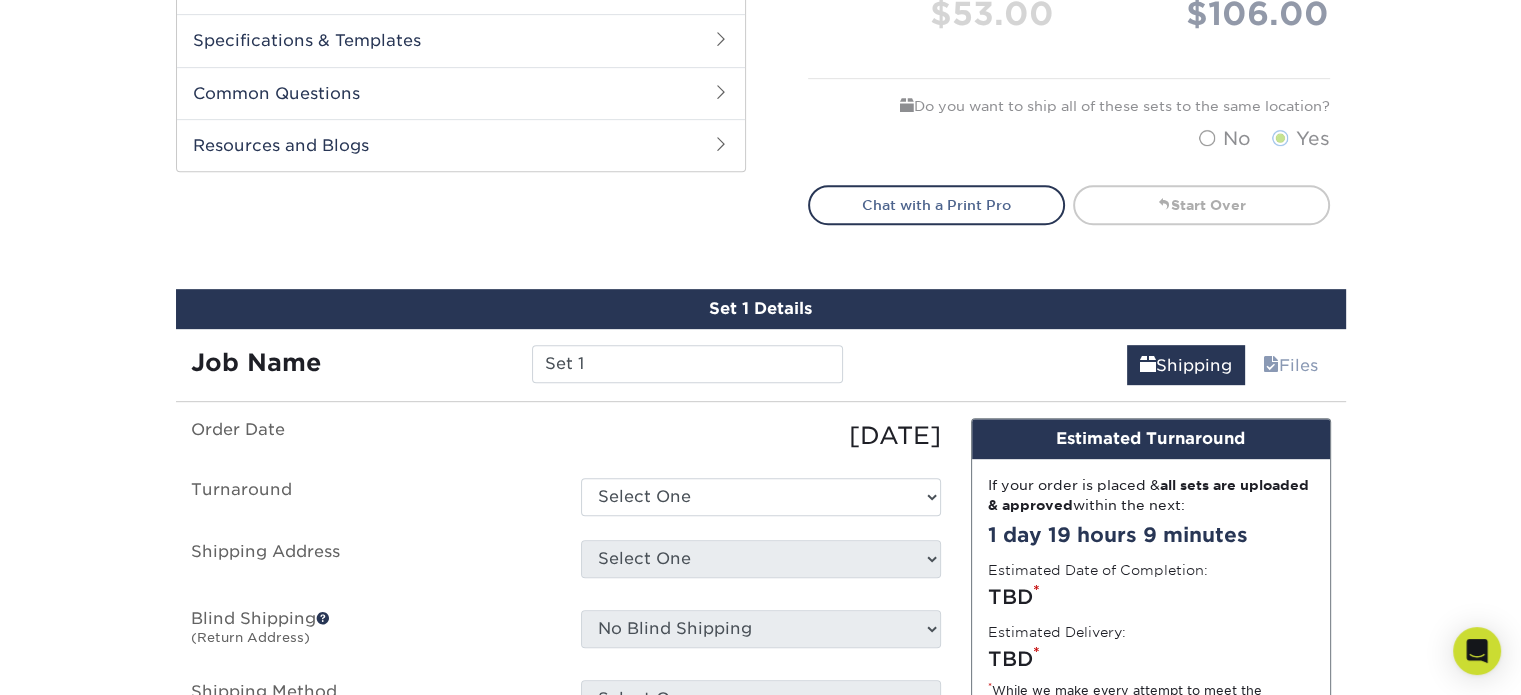 click on "Set 1 Details
Job Name
Set 1
Shipping
Files
You've choosen mailing services! If you have a  csv  address list please upload it in the next section.
Order Date
[DATE]
[GEOGRAPHIC_DATA]
Select One 2-4 Business Days 2 Day Next Business Day
Shipping Address
Select [GEOGRAPHIC_DATA][PERSON_NAME]
+ Add New Address
(Return Address)" at bounding box center [761, 607] 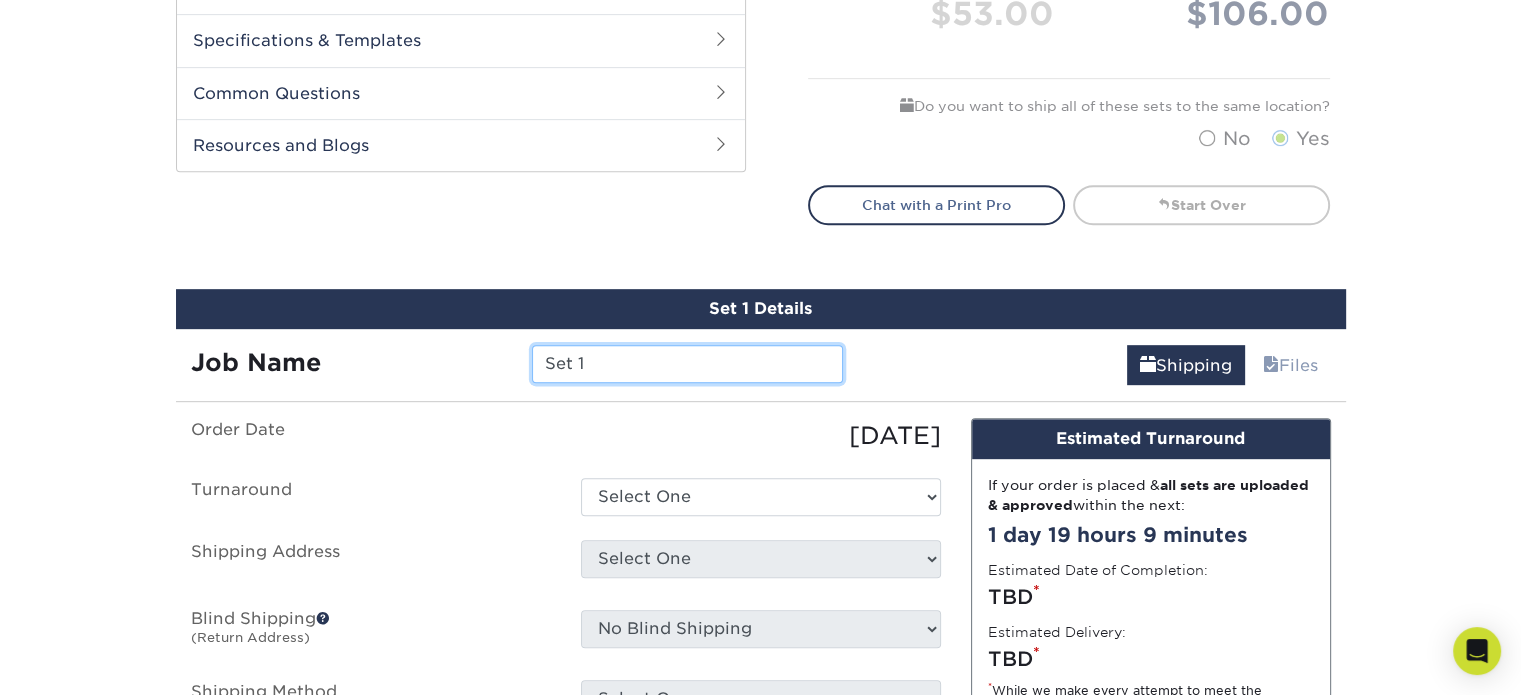 click on "Set 1" at bounding box center (687, 364) 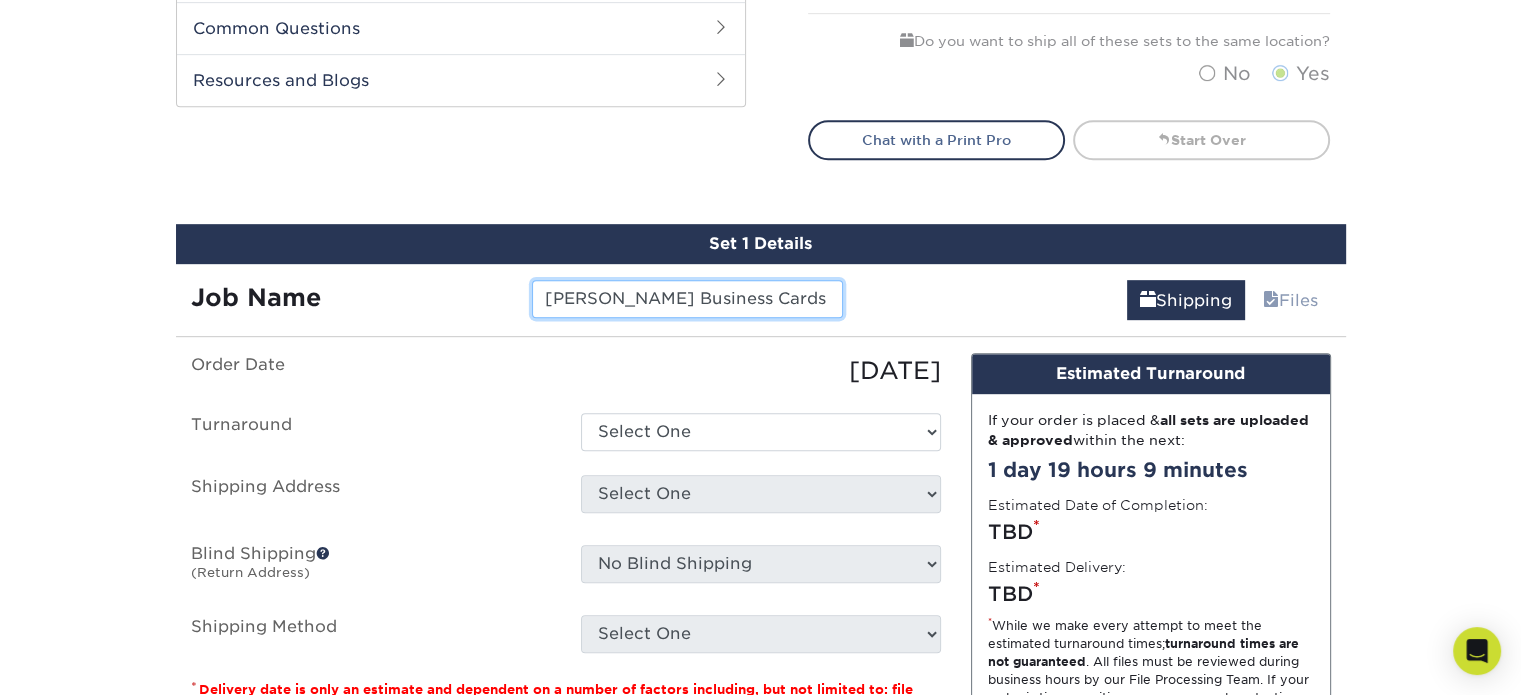 scroll, scrollTop: 1044, scrollLeft: 0, axis: vertical 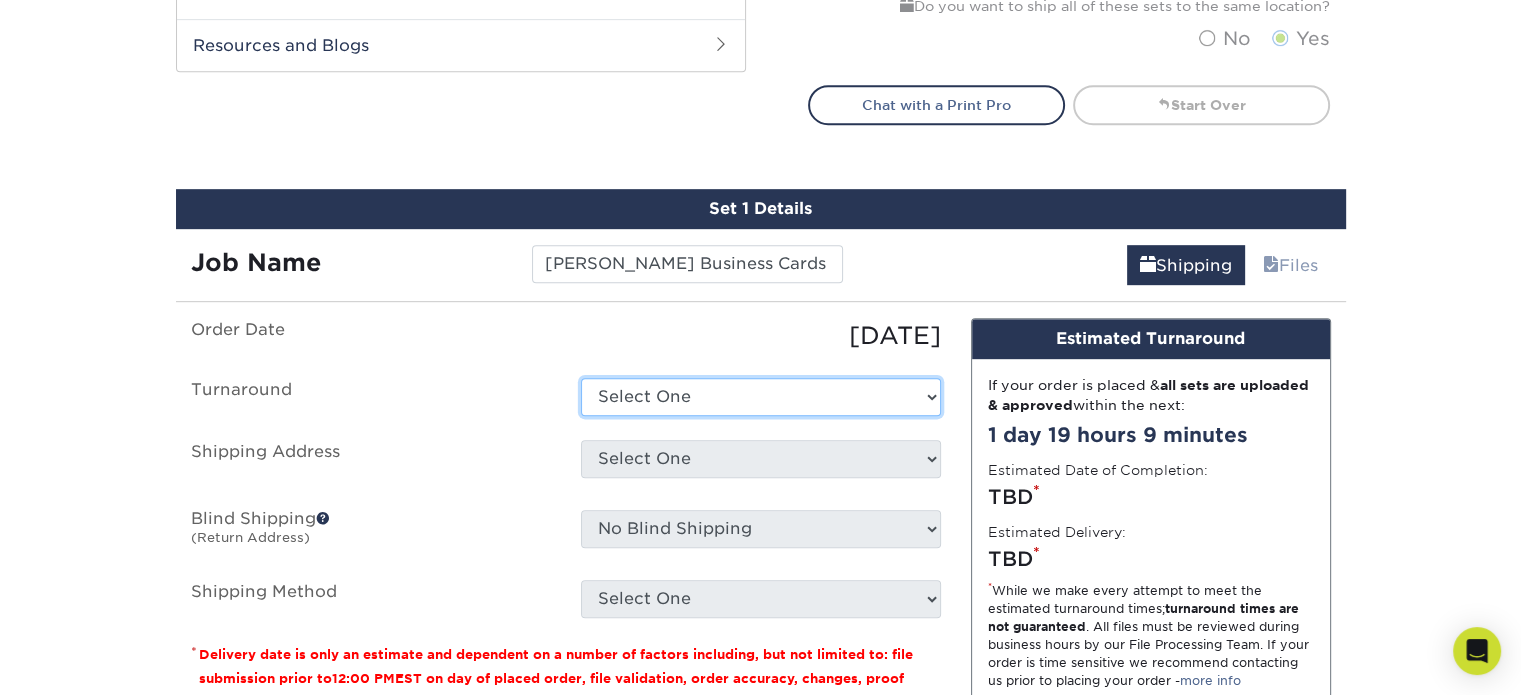 click on "Select One 2-4 Business Days 2 Day Next Business Day" at bounding box center (761, 397) 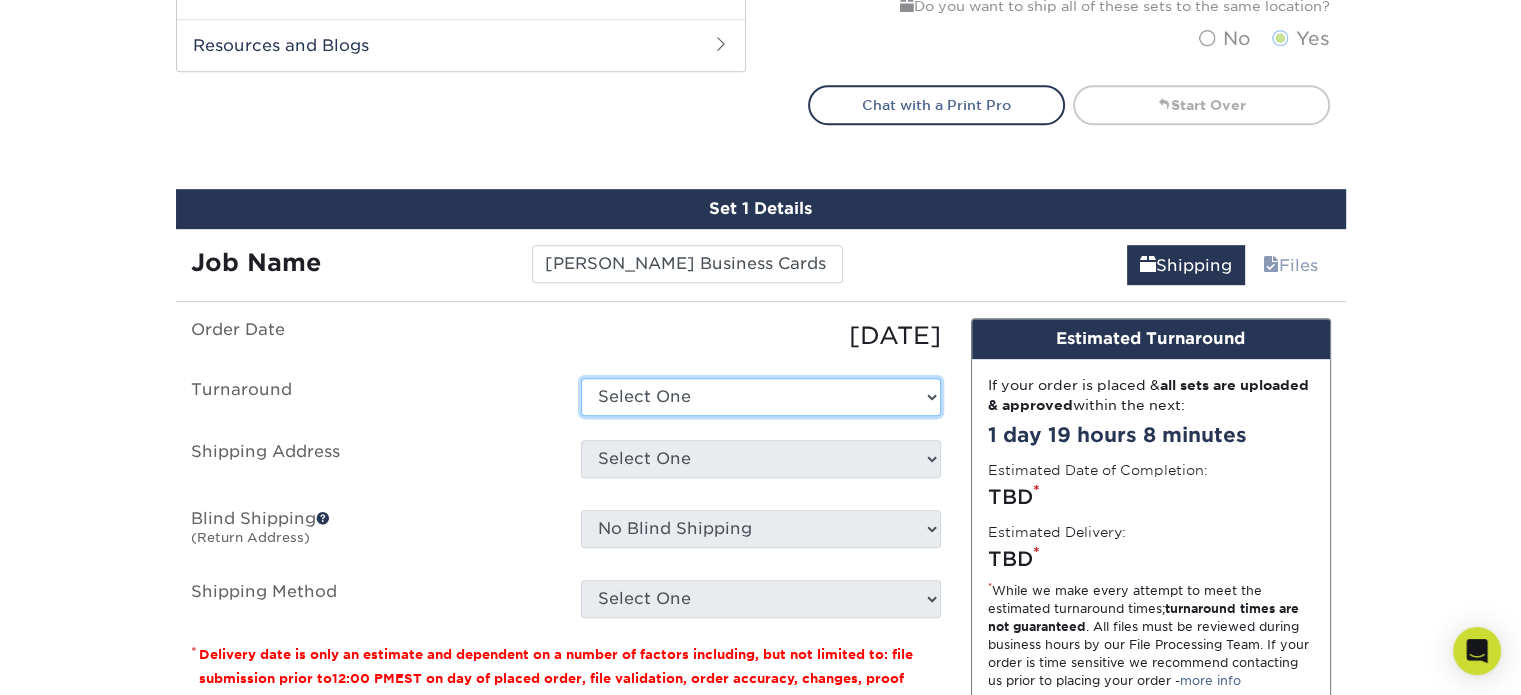 select on "2167d3a5-02fc-4384-86ce-e339e30b5e03" 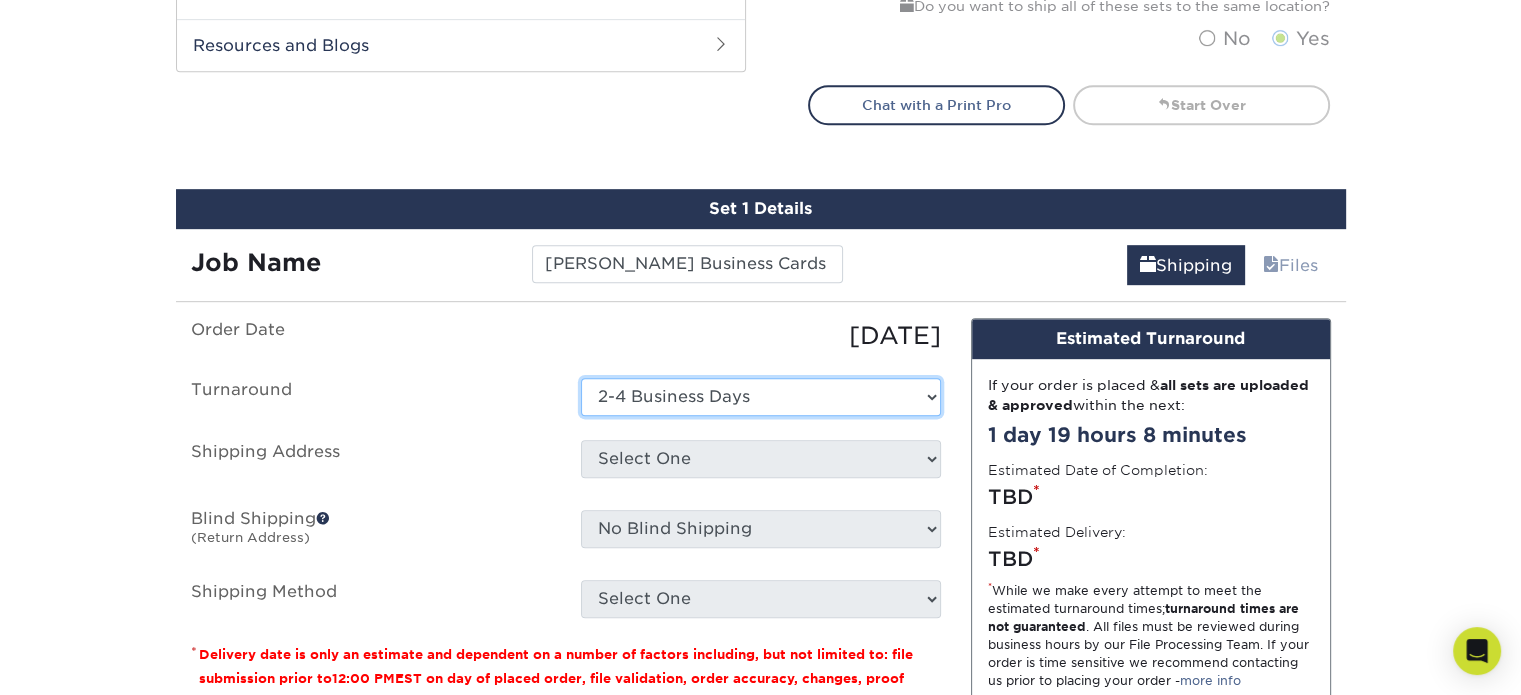 click on "Select One 2-4 Business Days 2 Day Next Business Day" at bounding box center (761, 397) 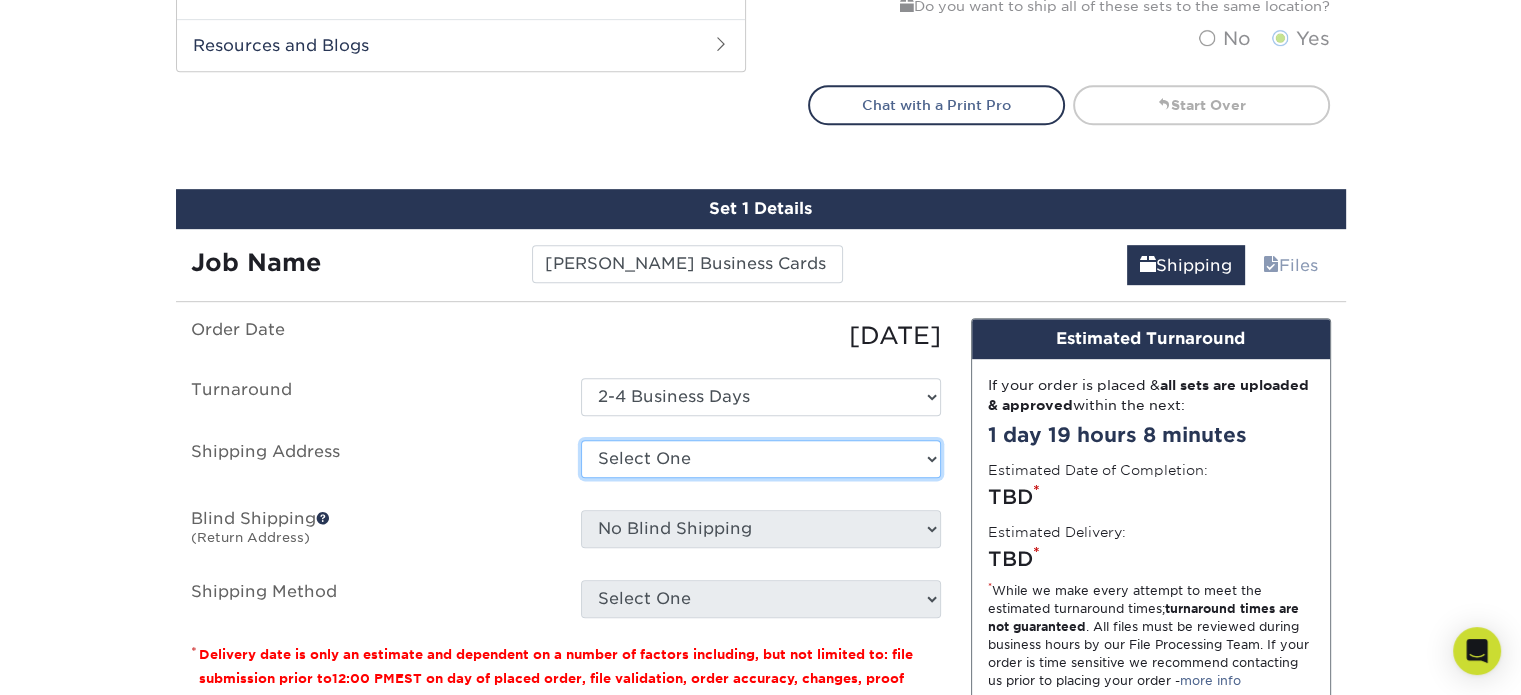 click on "Select [GEOGRAPHIC_DATA][PERSON_NAME]
+ Add New Address" at bounding box center [761, 459] 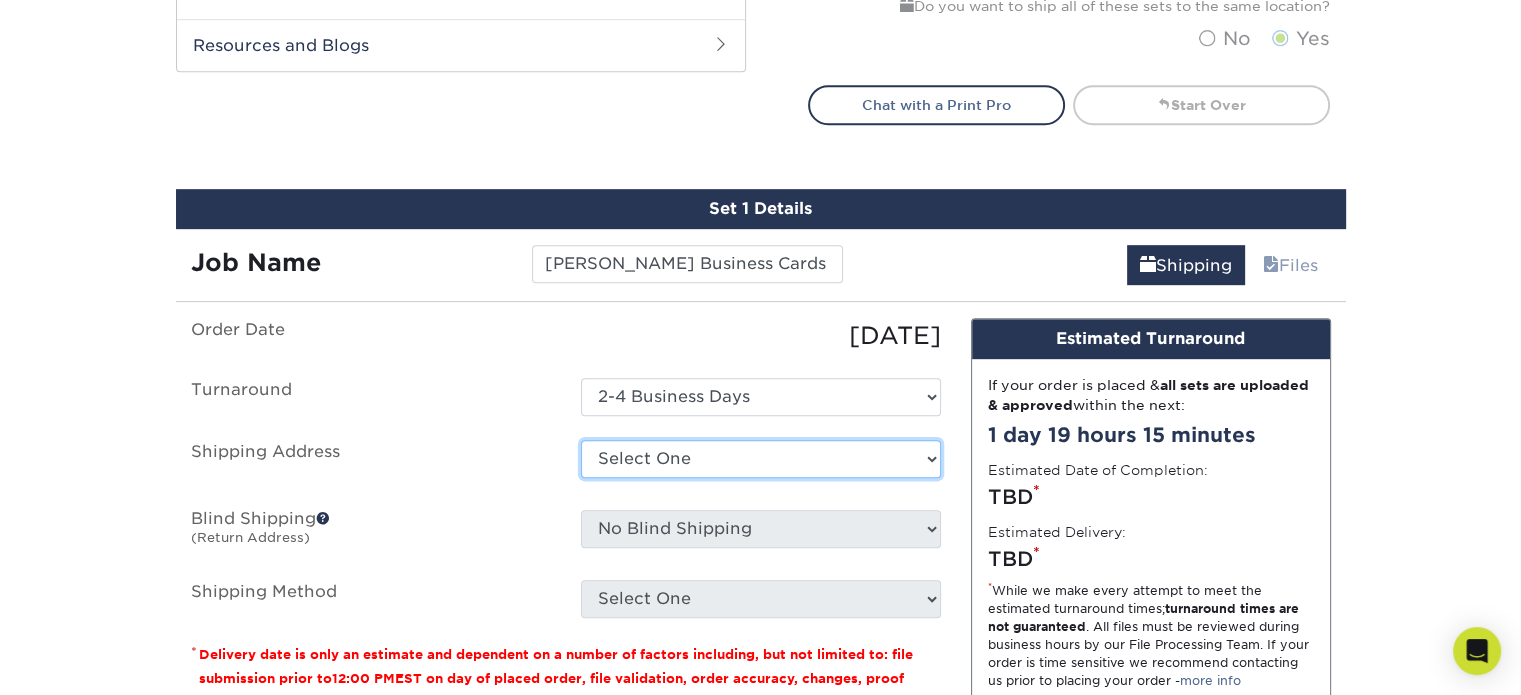 select on "283518" 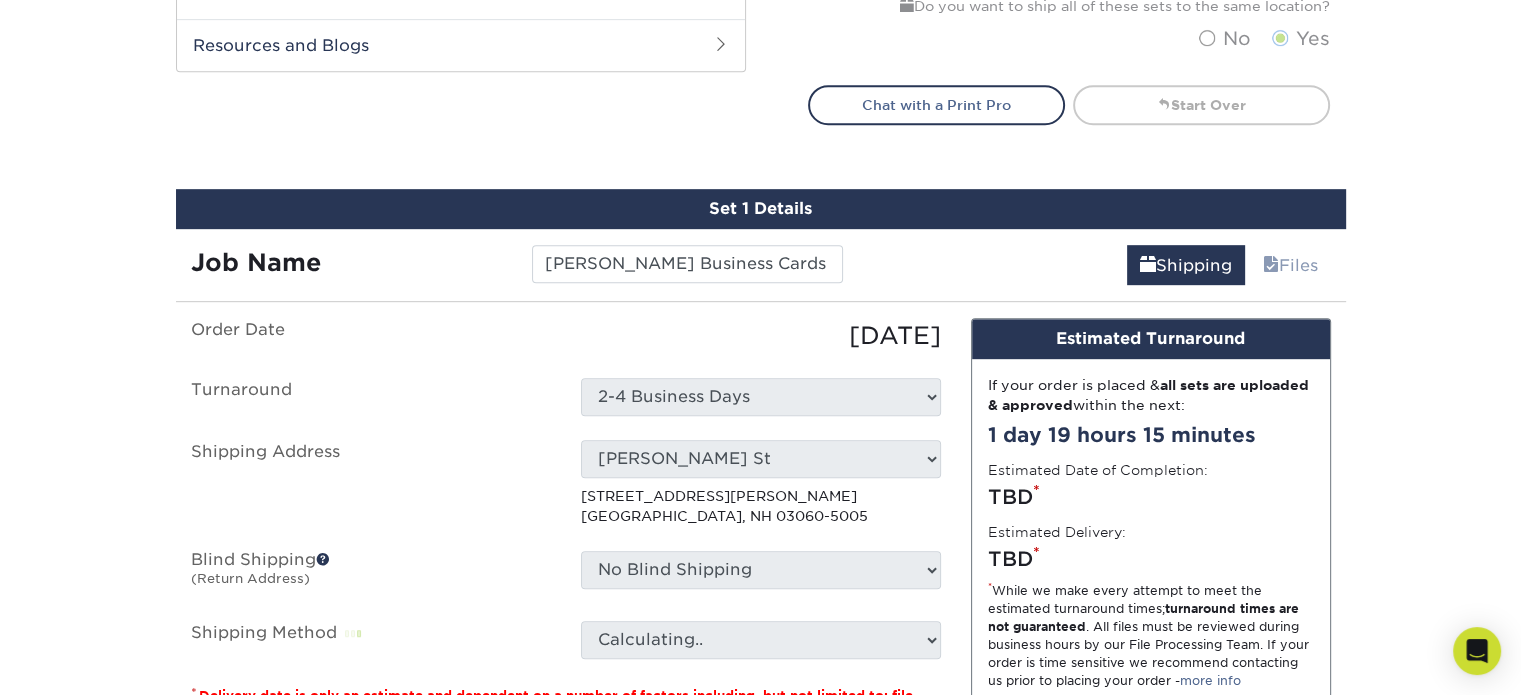 click on "Shipping Address" at bounding box center (371, 483) 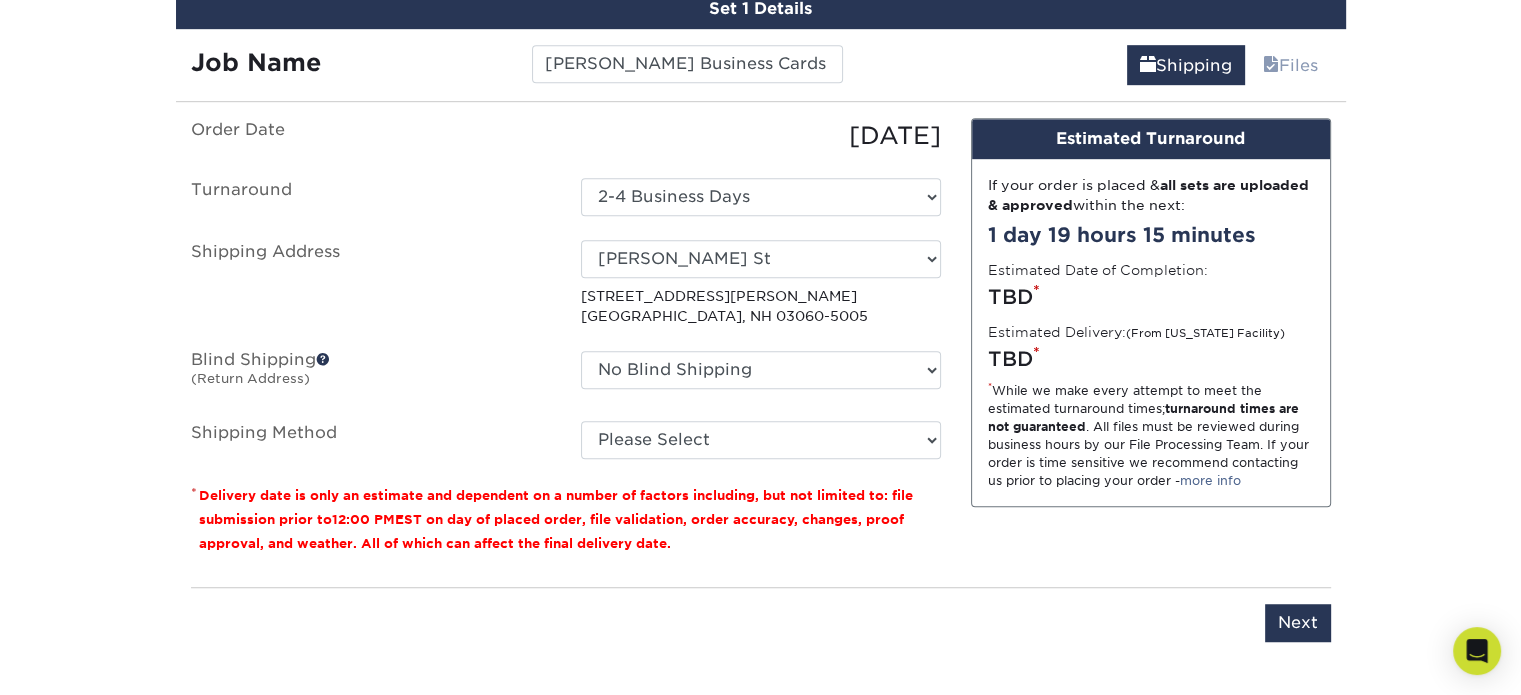 scroll, scrollTop: 1244, scrollLeft: 0, axis: vertical 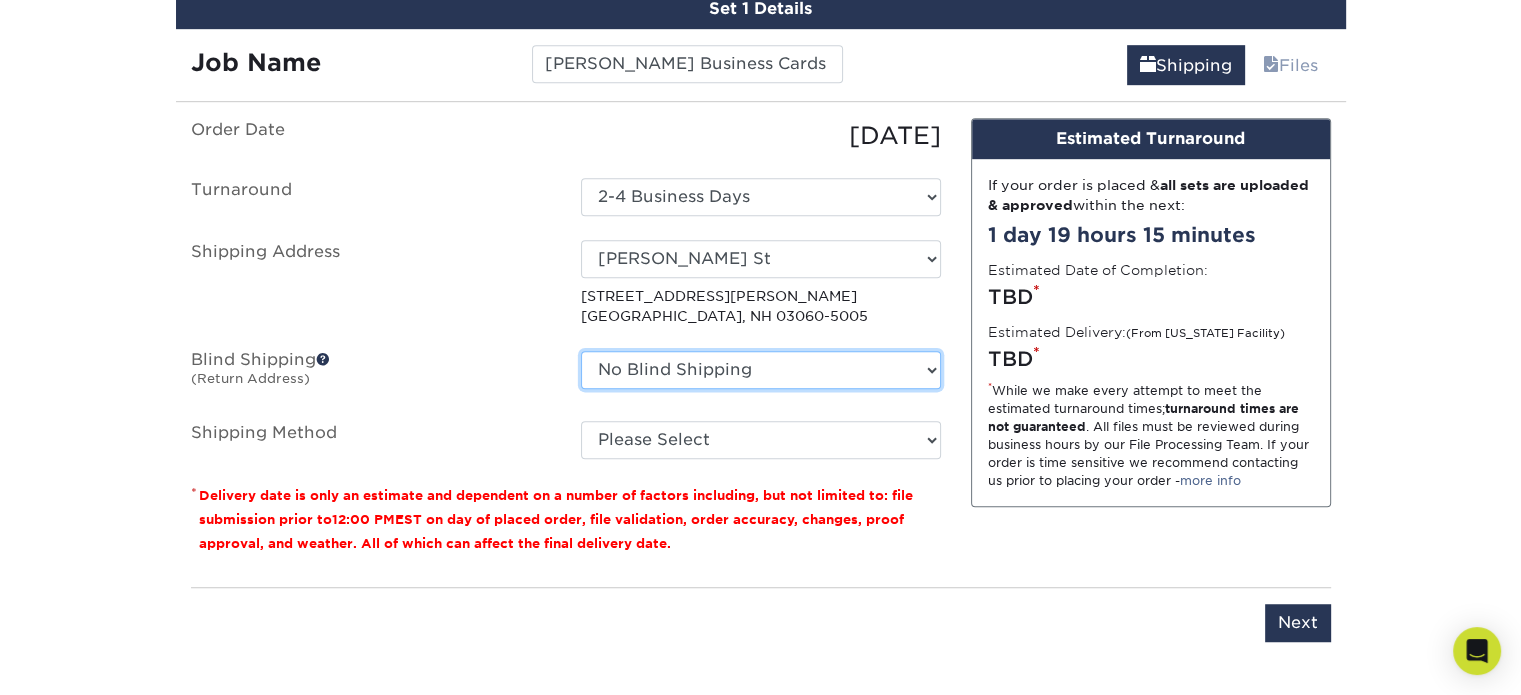 click on "No Blind Shipping
[PERSON_NAME][GEOGRAPHIC_DATA]
+ Add New Address" at bounding box center (761, 370) 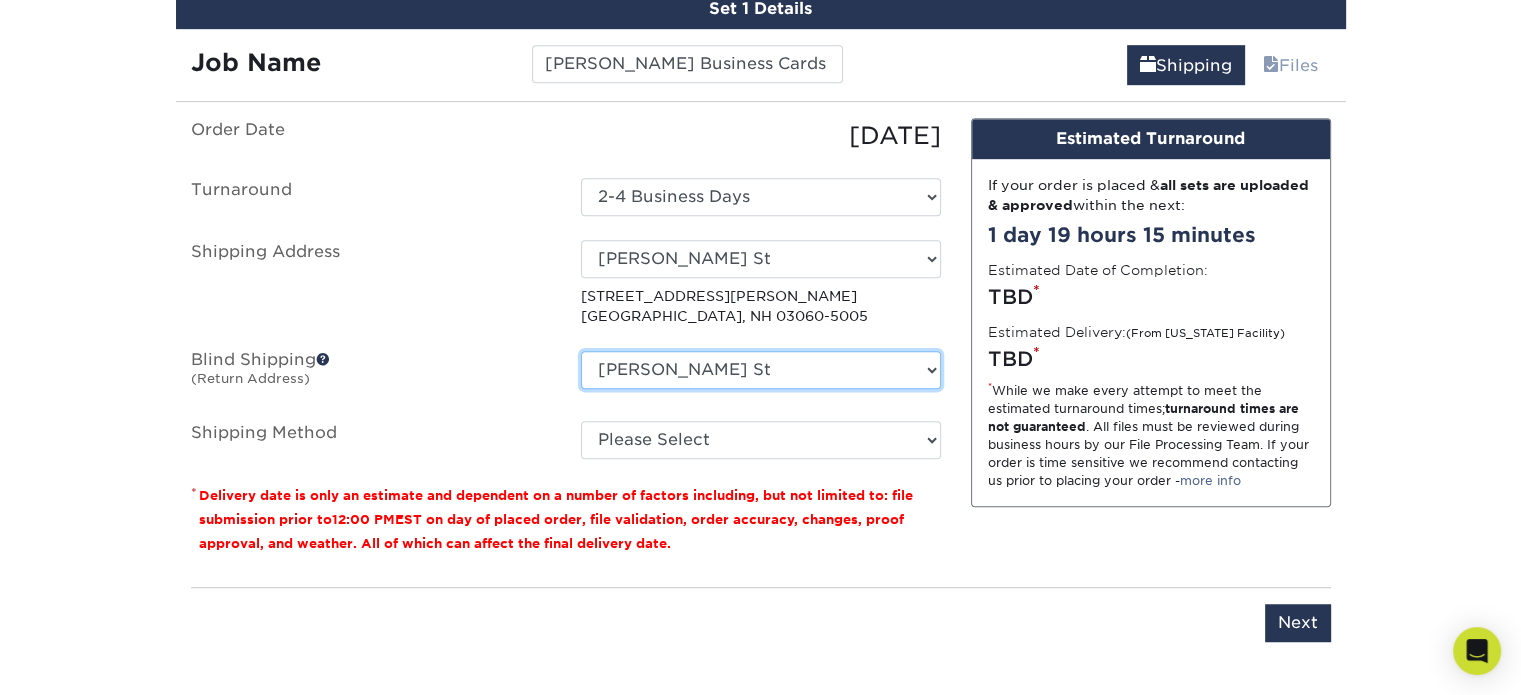 click on "No Blind Shipping
[PERSON_NAME][GEOGRAPHIC_DATA]
+ Add New Address" at bounding box center (761, 370) 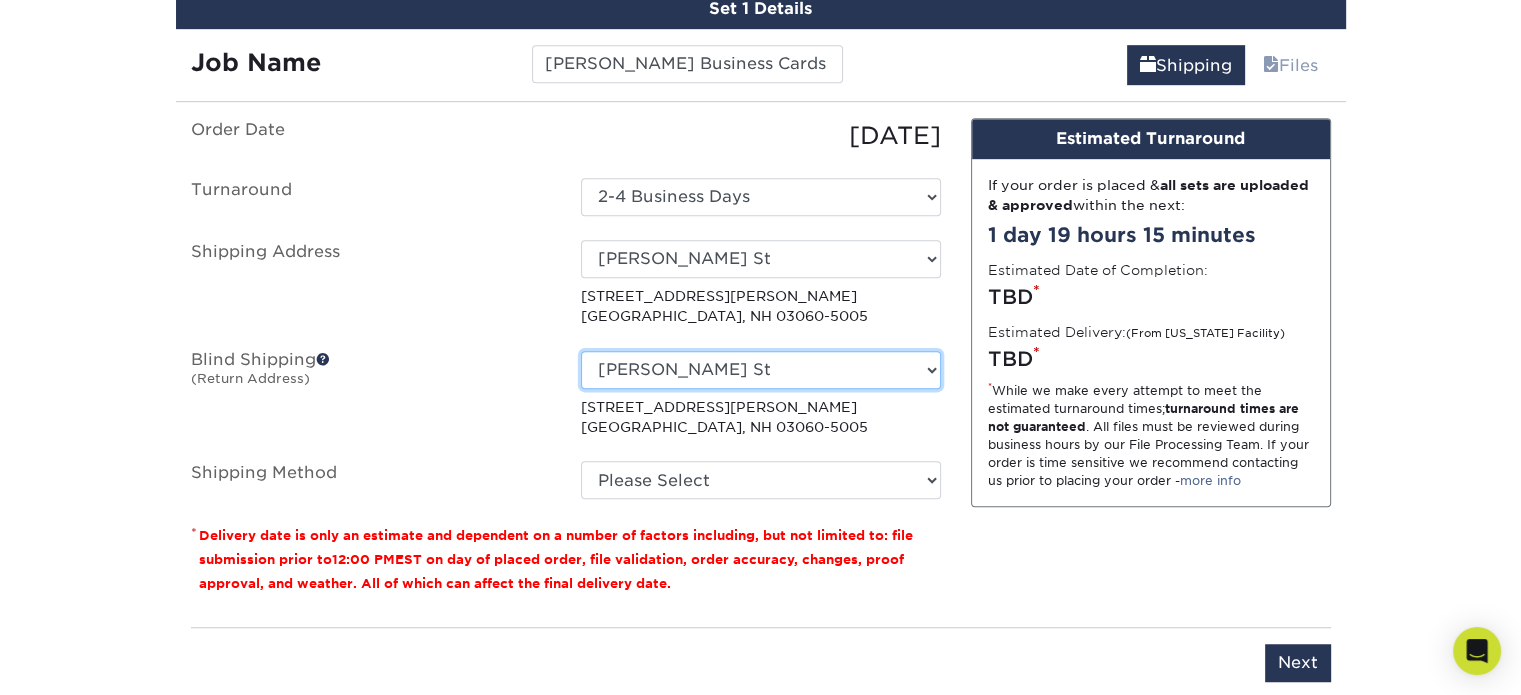 click on "No Blind Shipping
[PERSON_NAME][GEOGRAPHIC_DATA]
+ Add New Address" at bounding box center [761, 370] 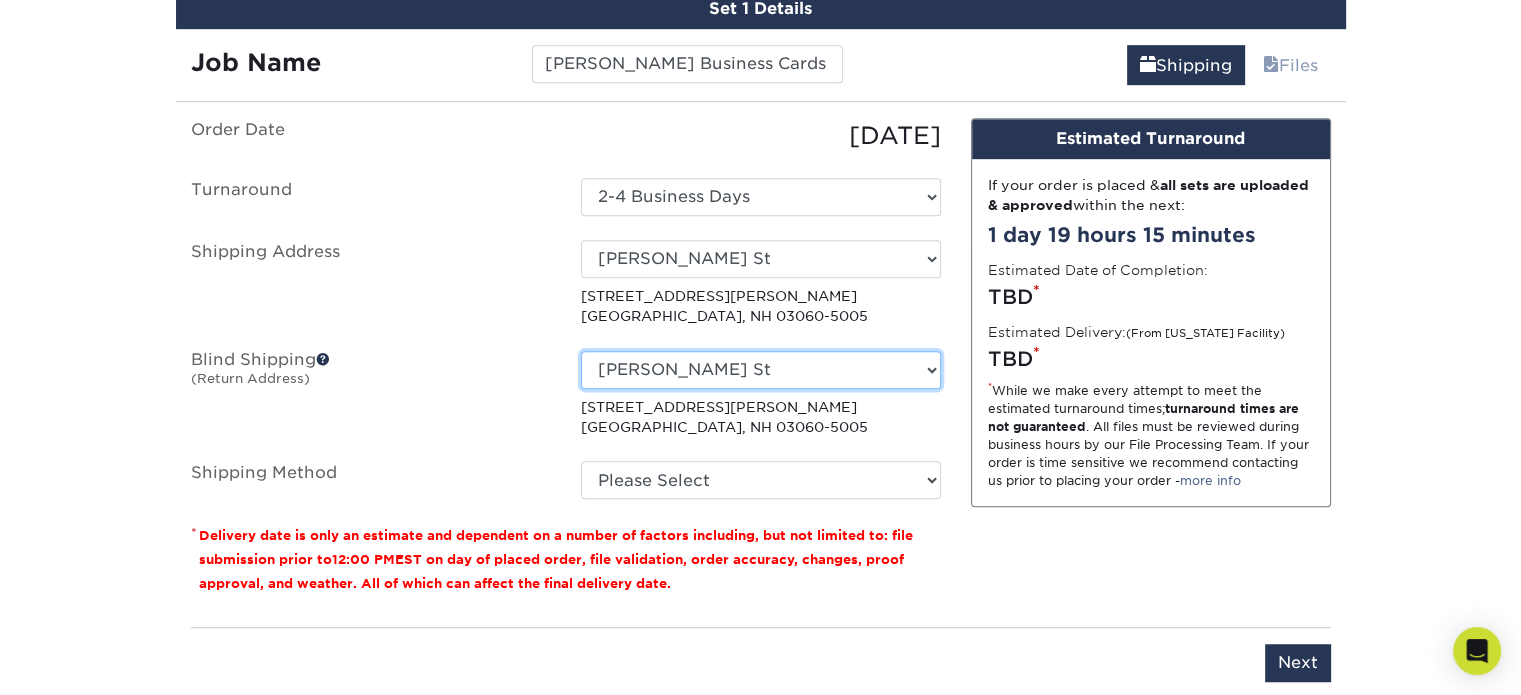 select on "-1" 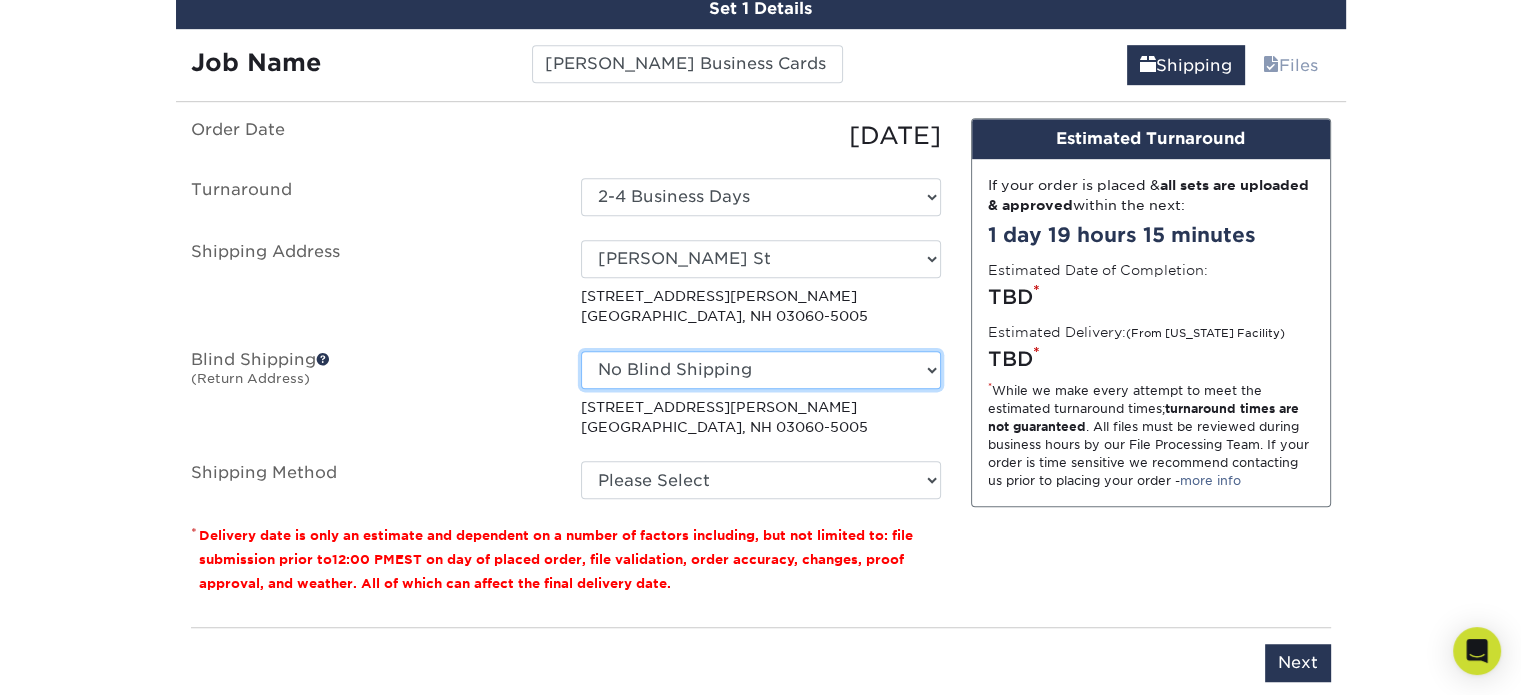 click on "No Blind Shipping
[PERSON_NAME][GEOGRAPHIC_DATA]
+ Add New Address" at bounding box center (761, 370) 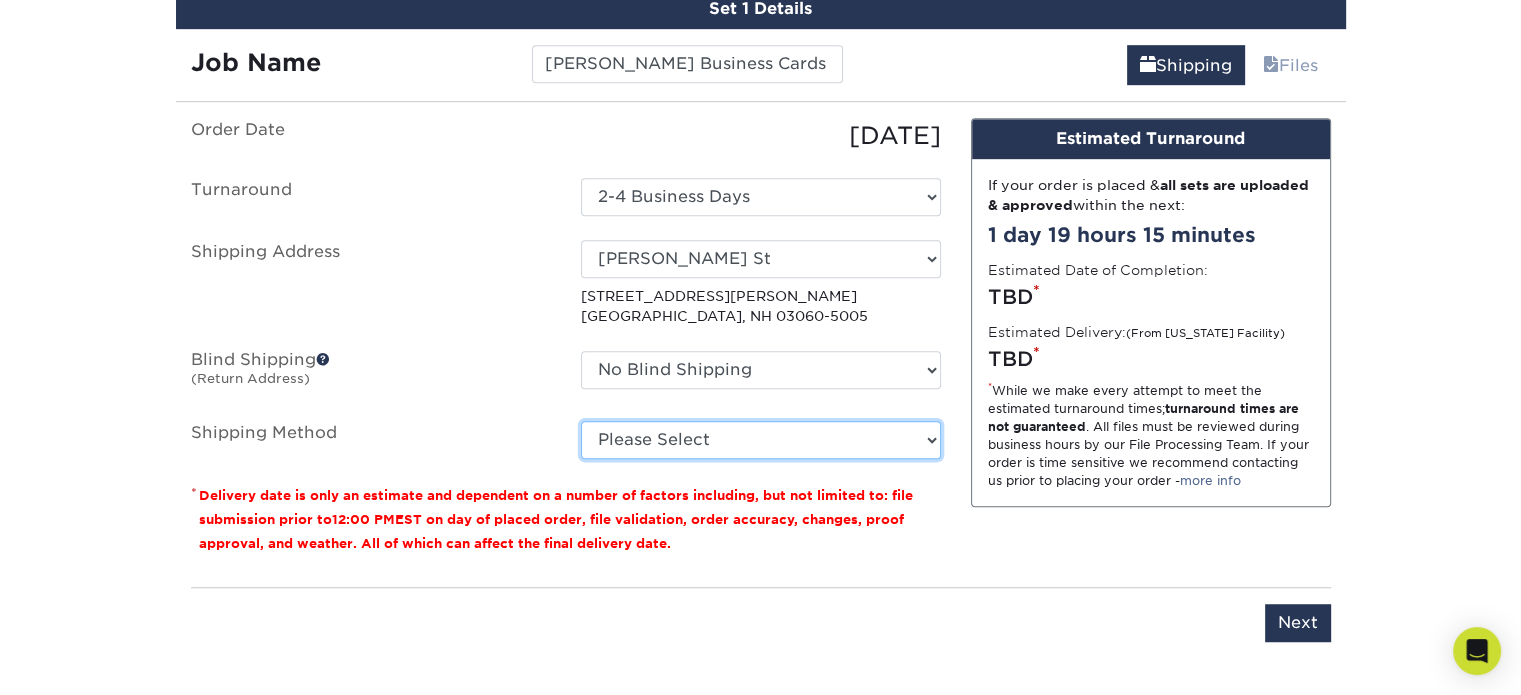 click on "Please Select Ground Shipping (+$17.92) 3 Day Shipping Service (+$19.44) 2 Day Air Shipping (+$19.90) Next Day Shipping by 5pm (+$26.69) Next Day Shipping by 12 noon (+$27.84) Next Day Air Early A.M. (+$139.25)" at bounding box center (761, 440) 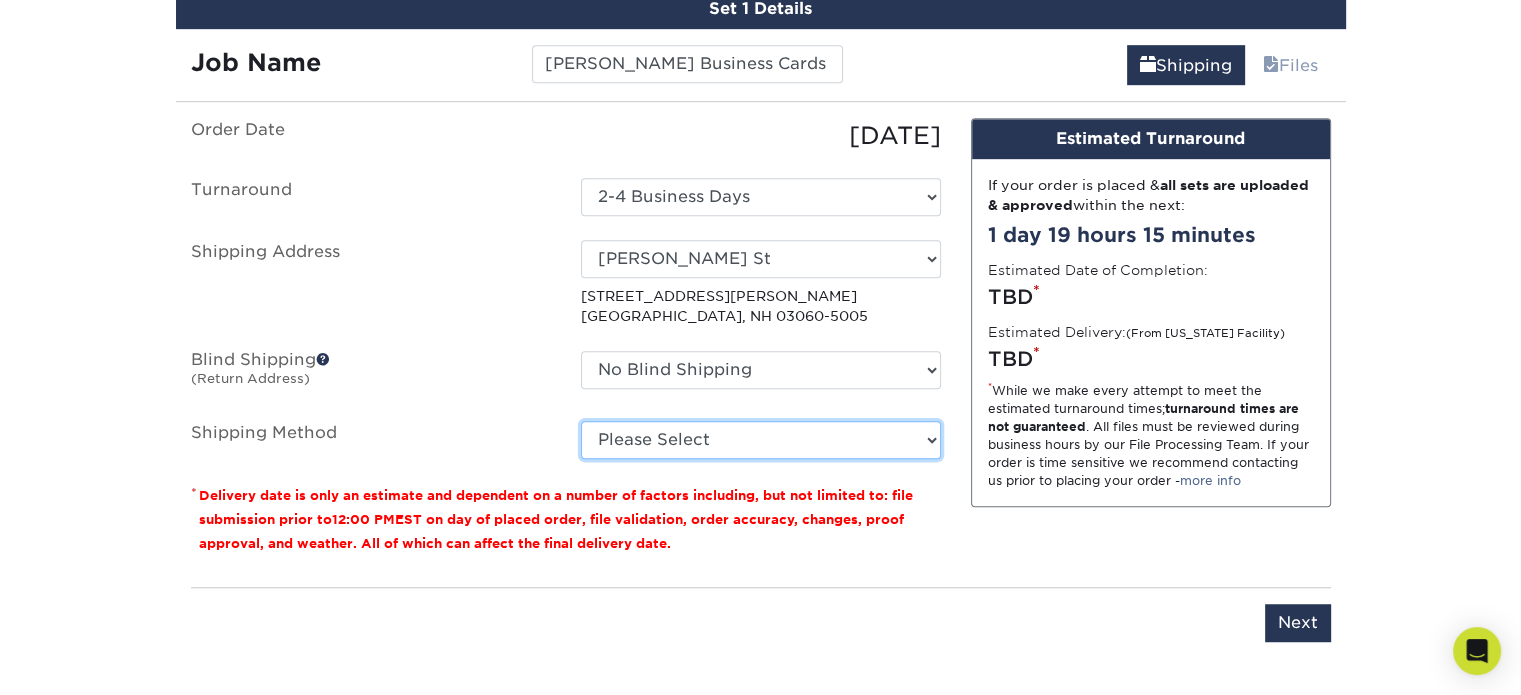 select on "03" 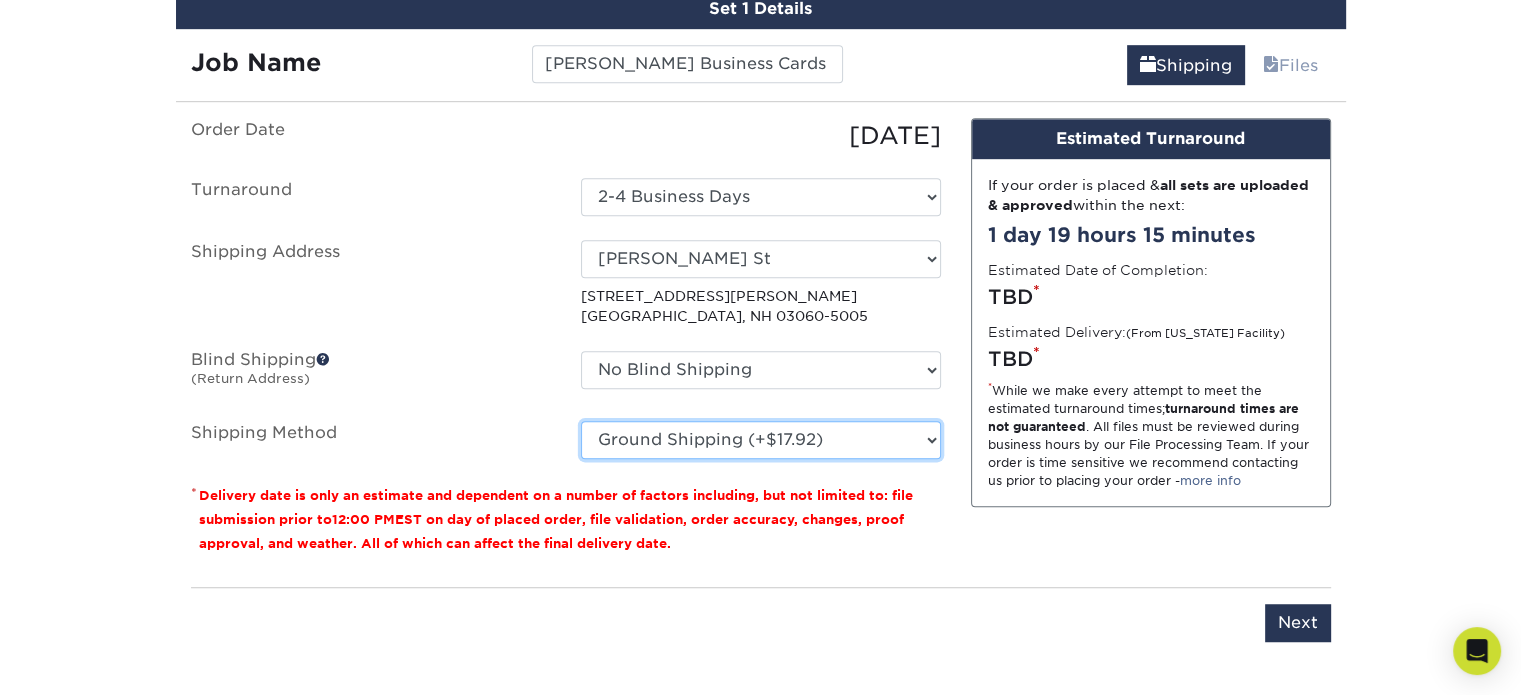 click on "Please Select Ground Shipping (+$17.92) 3 Day Shipping Service (+$19.44) 2 Day Air Shipping (+$19.90) Next Day Shipping by 5pm (+$26.69) Next Day Shipping by 12 noon (+$27.84) Next Day Air Early A.M. (+$139.25)" at bounding box center [761, 440] 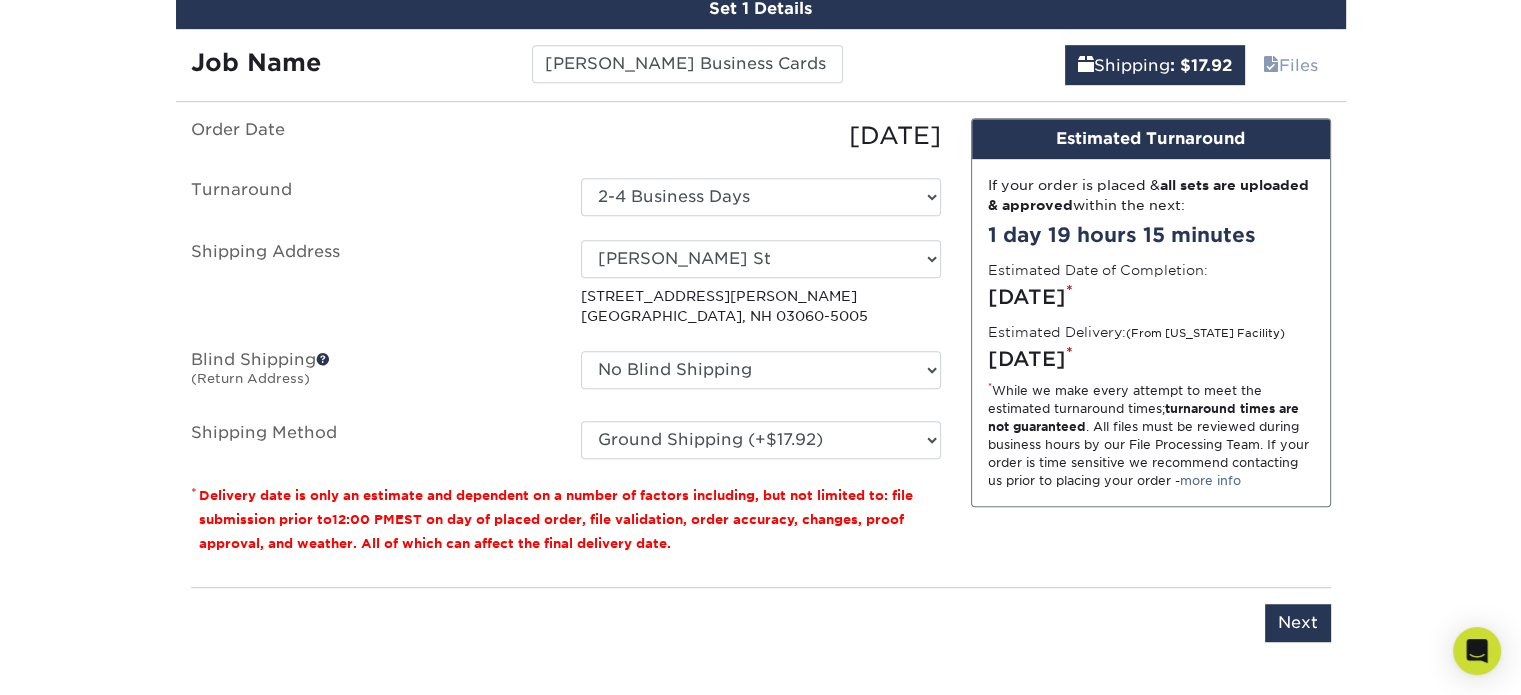 click on "Blind Shipping  (Return Address)" at bounding box center [371, 374] 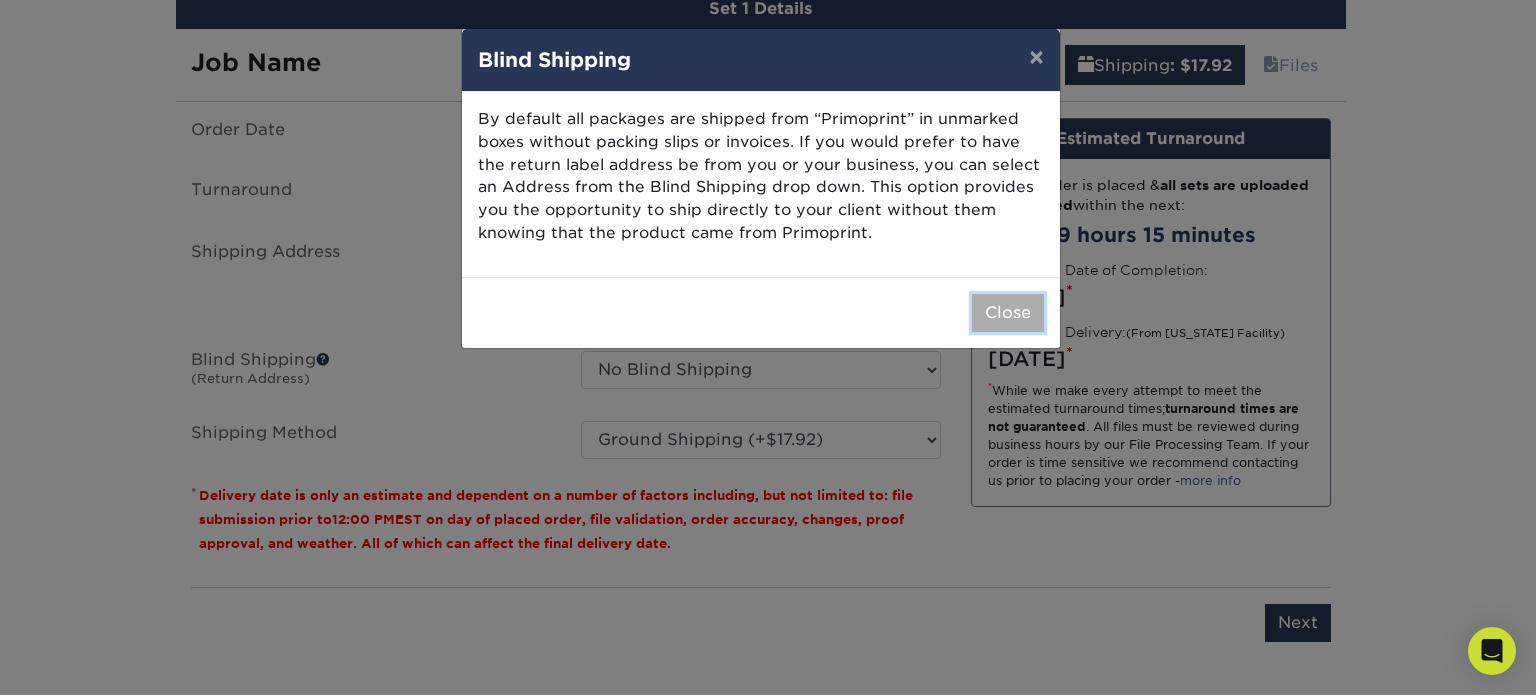 click on "Close" at bounding box center [1008, 313] 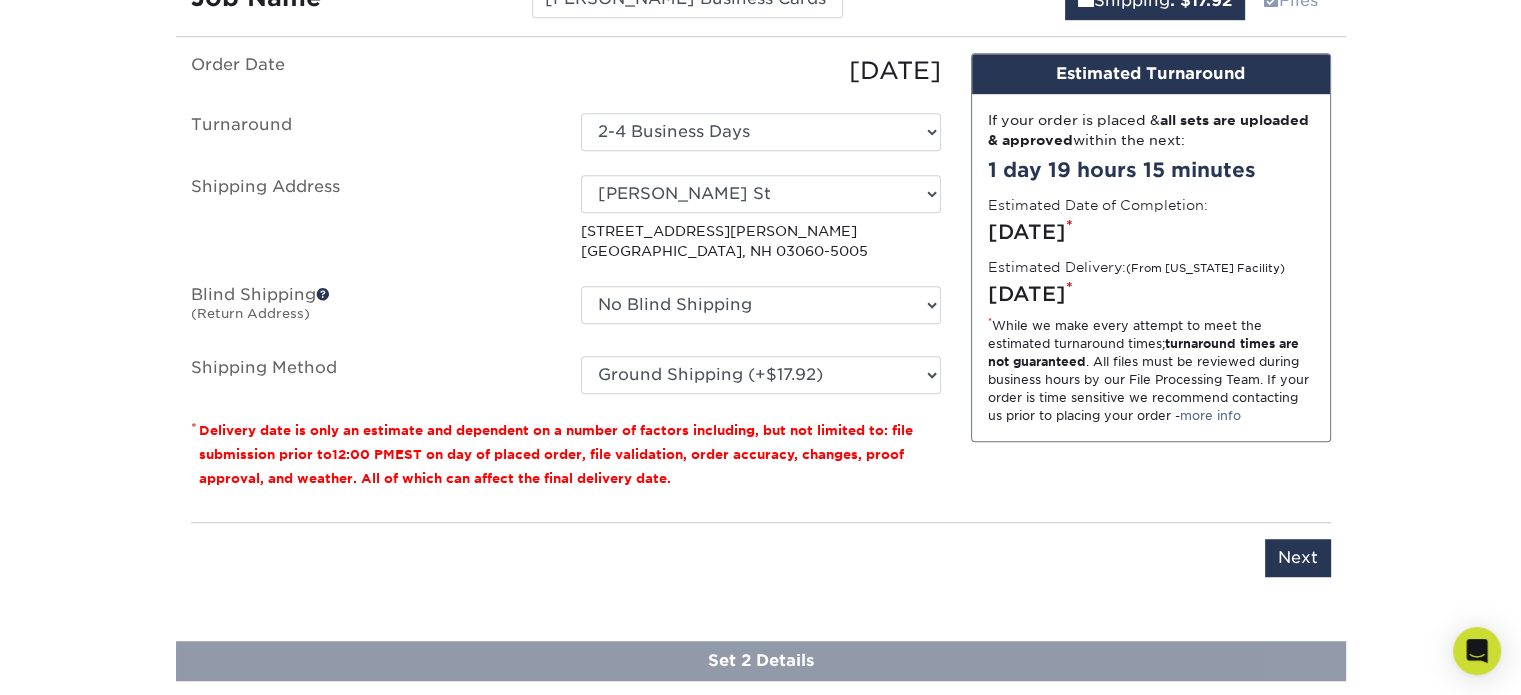 scroll, scrollTop: 1344, scrollLeft: 0, axis: vertical 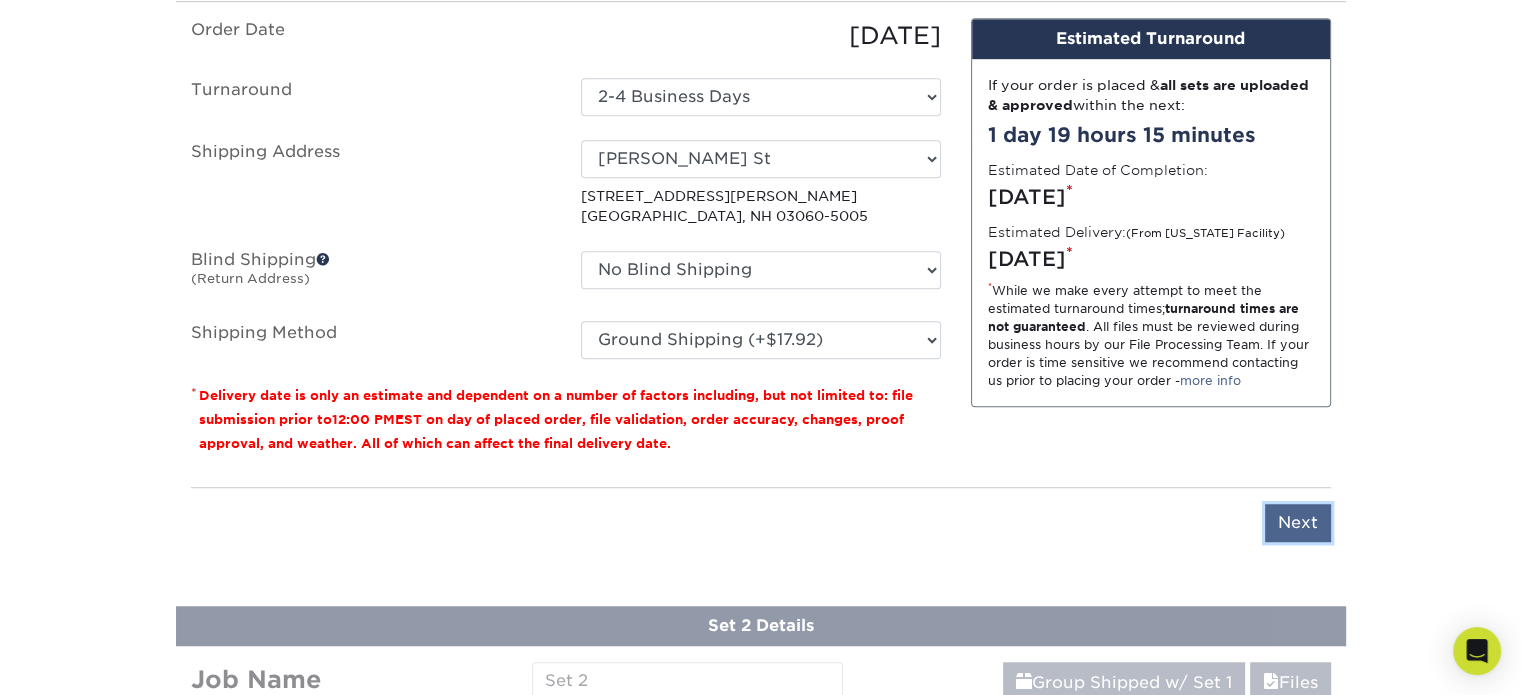 click on "Next" at bounding box center [1298, 523] 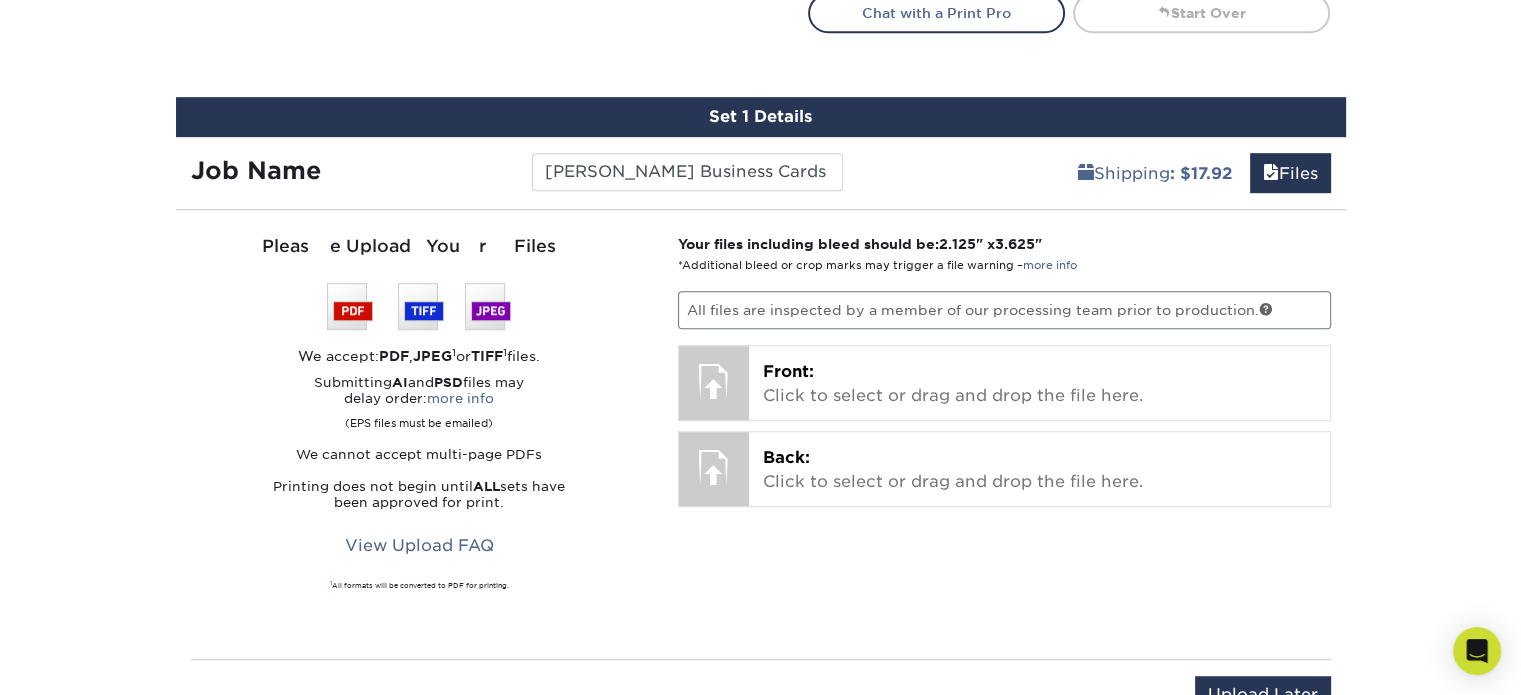 scroll, scrollTop: 1144, scrollLeft: 0, axis: vertical 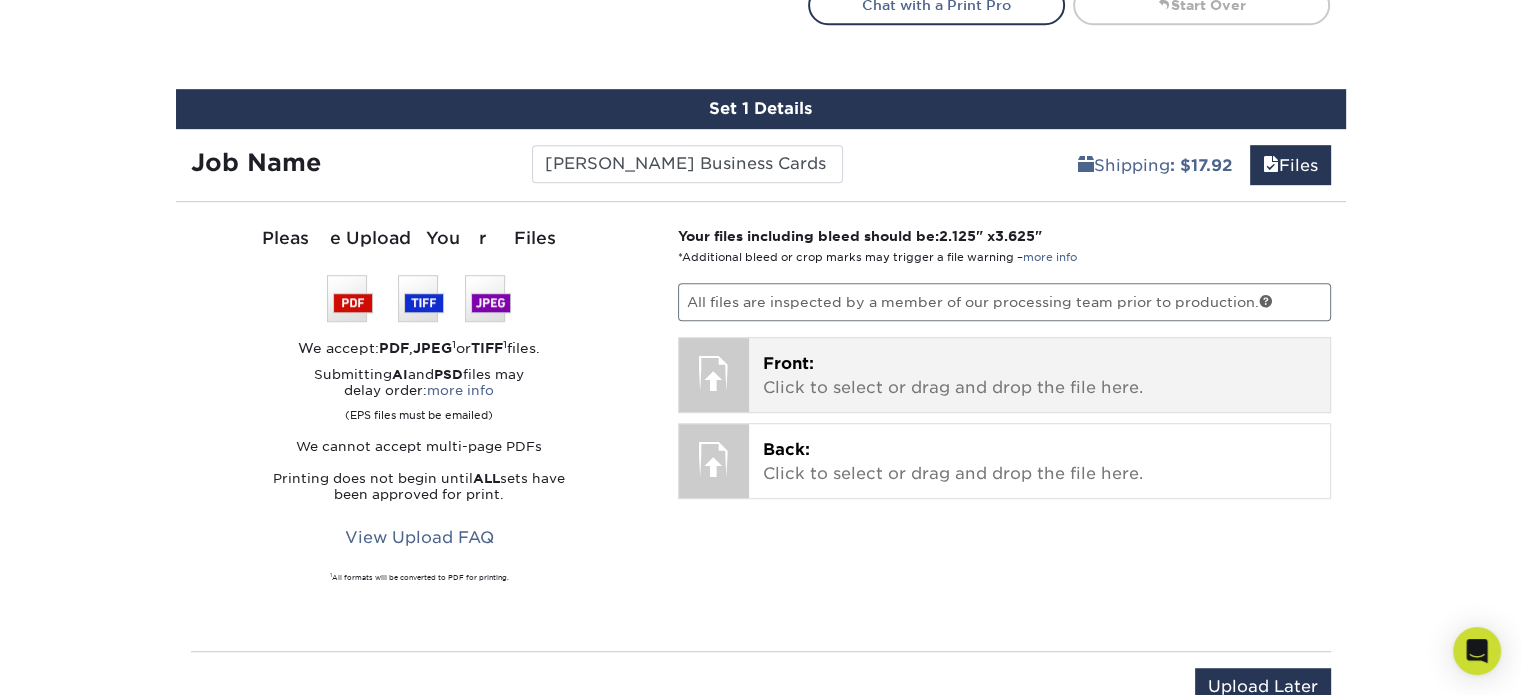 click on "Front: Click to select or drag and drop the file here." at bounding box center (1039, 376) 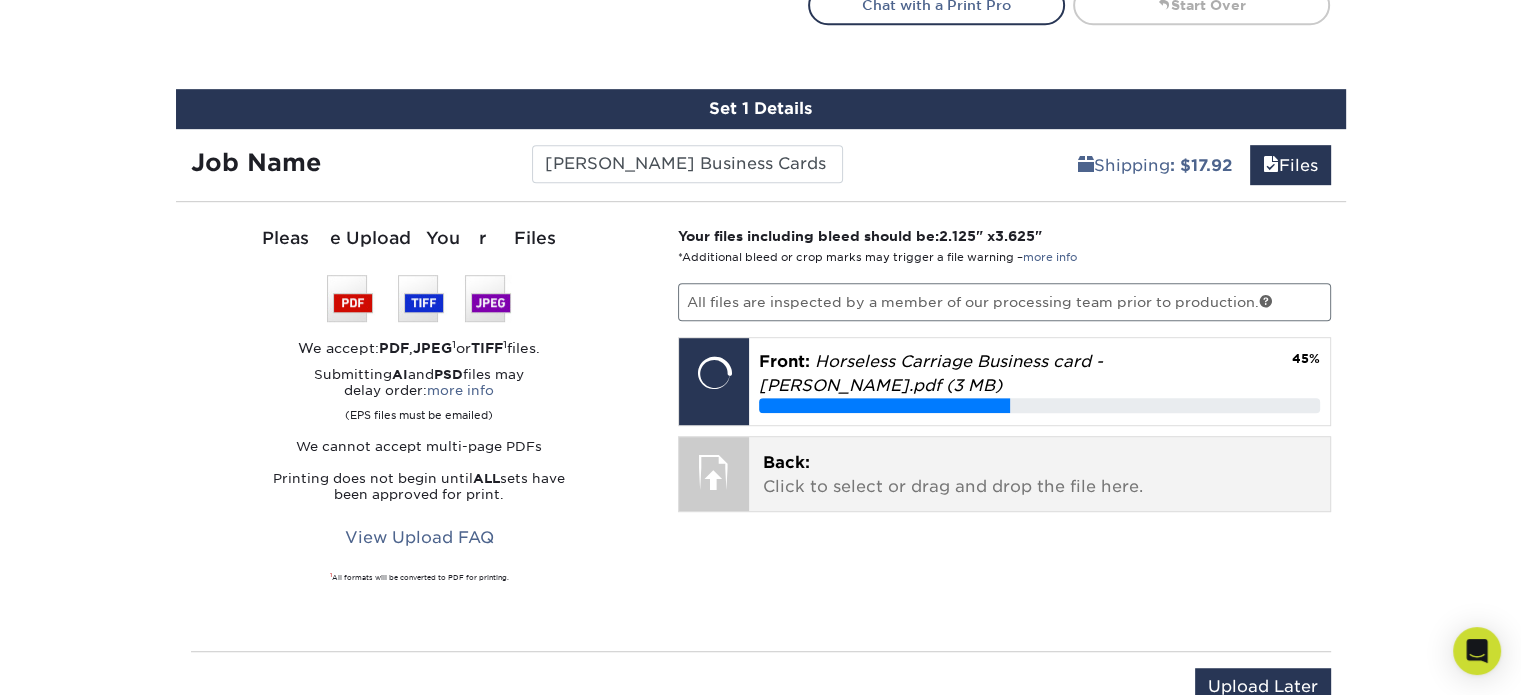 click on "Back: Click to select or drag and drop the file here." at bounding box center [1039, 475] 